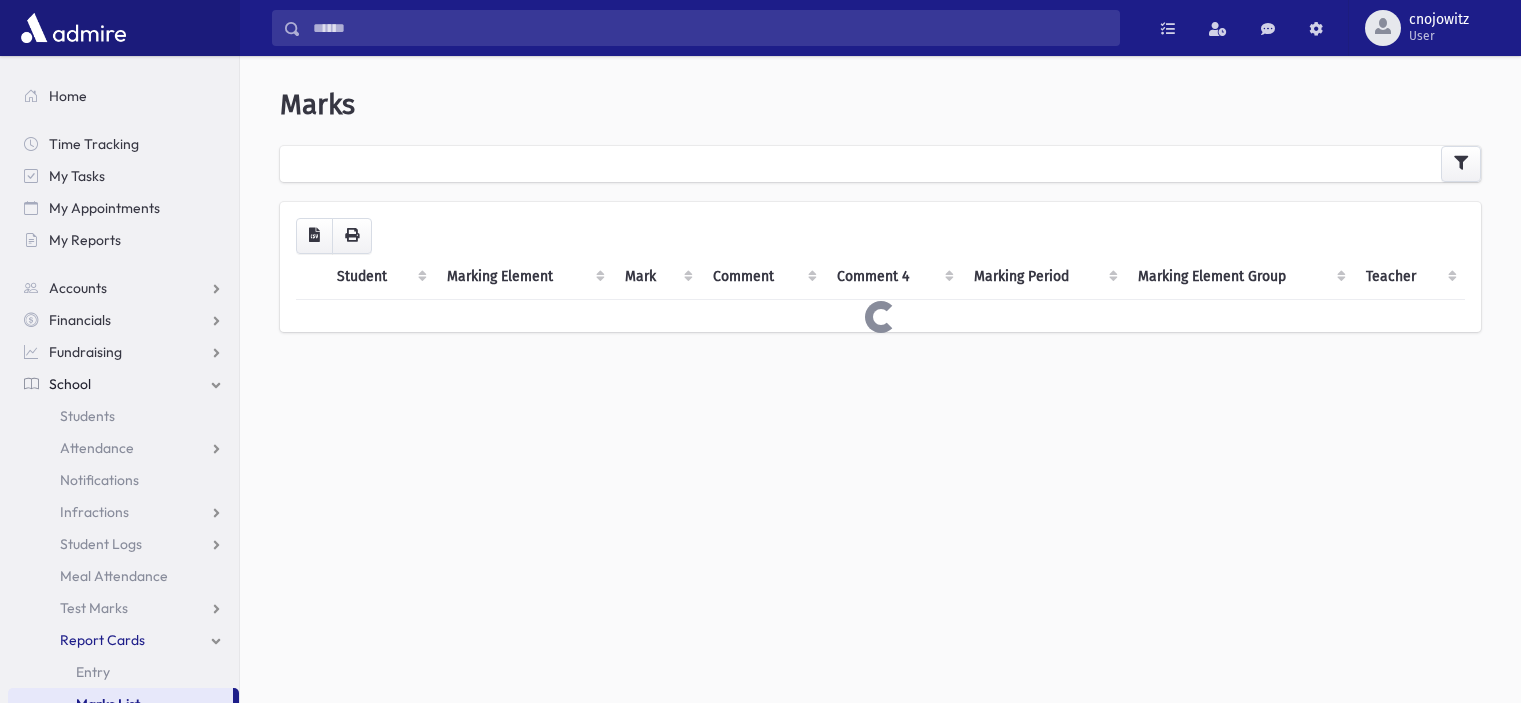 scroll, scrollTop: 0, scrollLeft: 0, axis: both 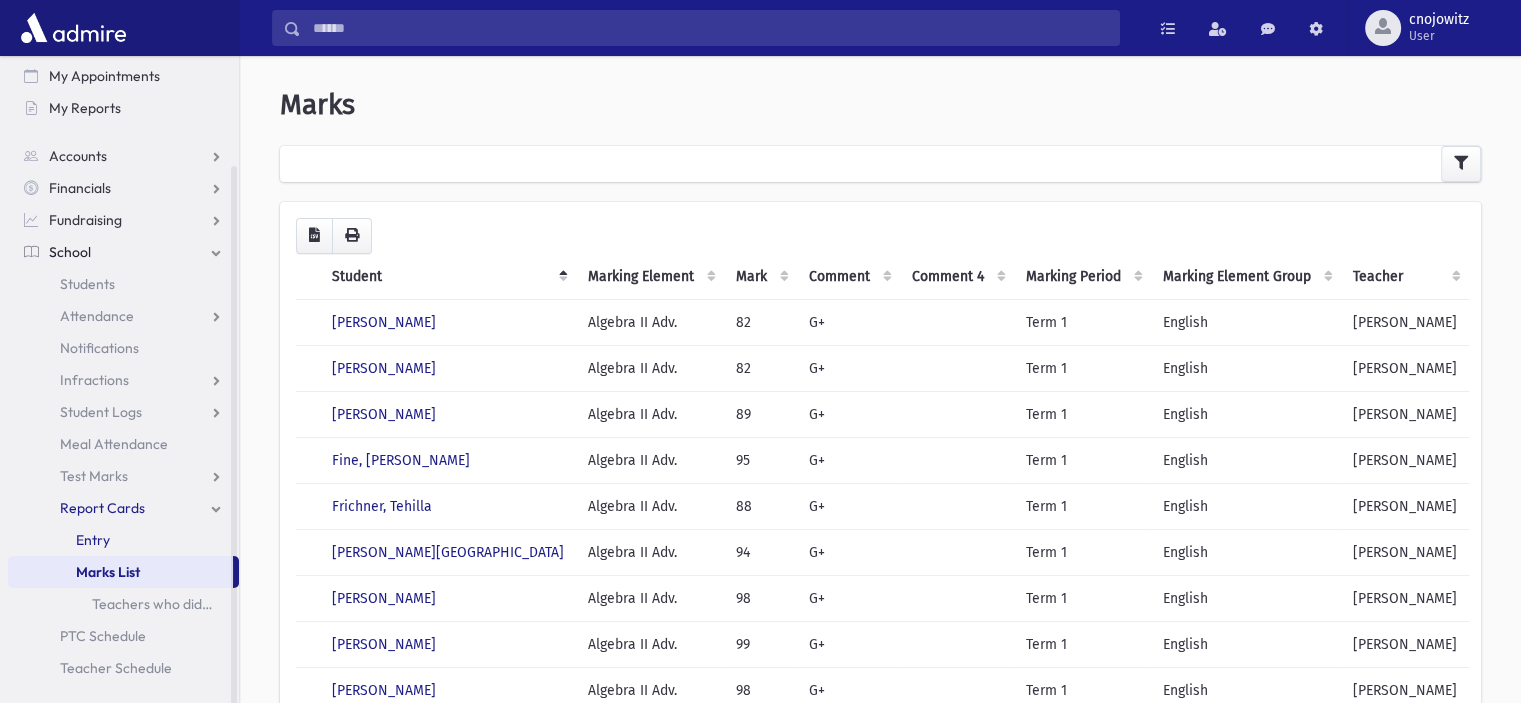 click on "Entry" at bounding box center [93, 540] 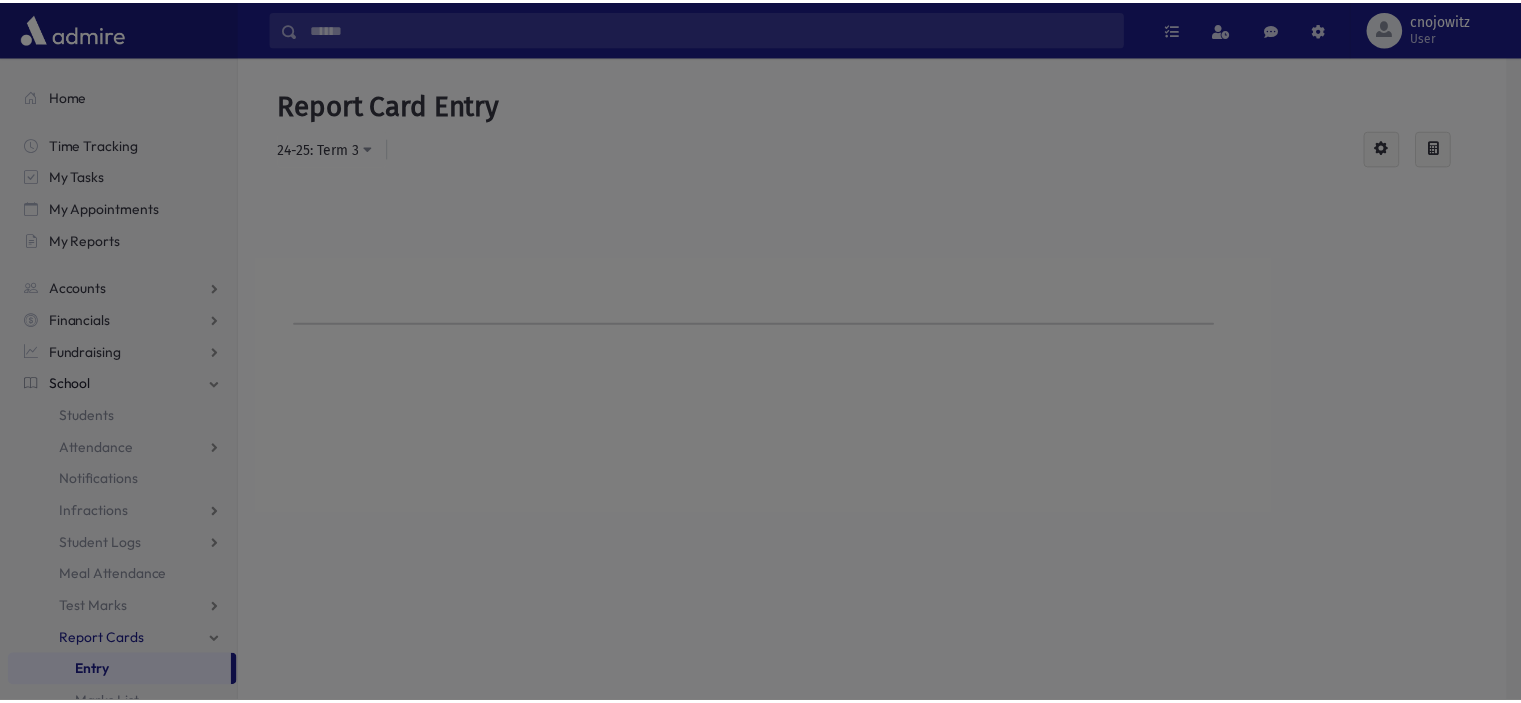 scroll, scrollTop: 0, scrollLeft: 0, axis: both 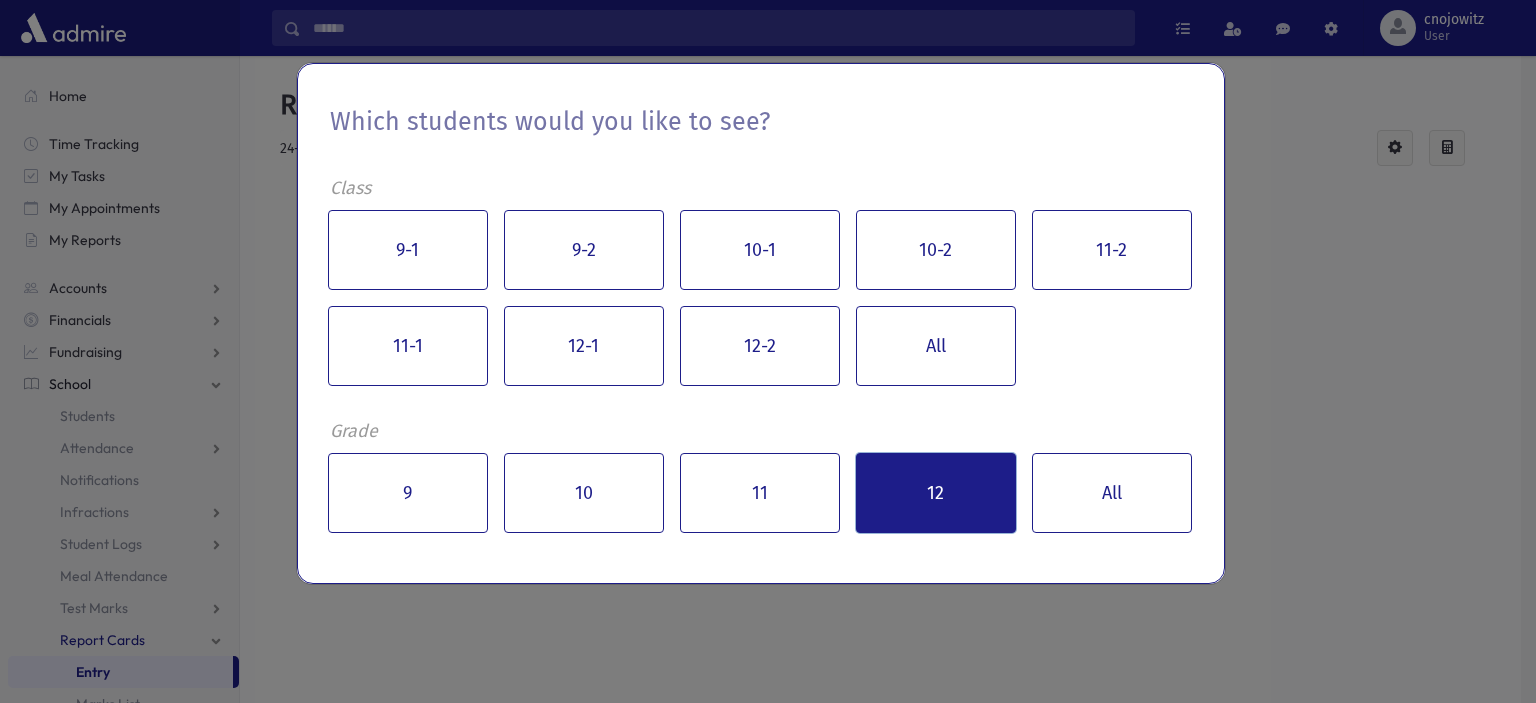 click on "12" at bounding box center (936, 493) 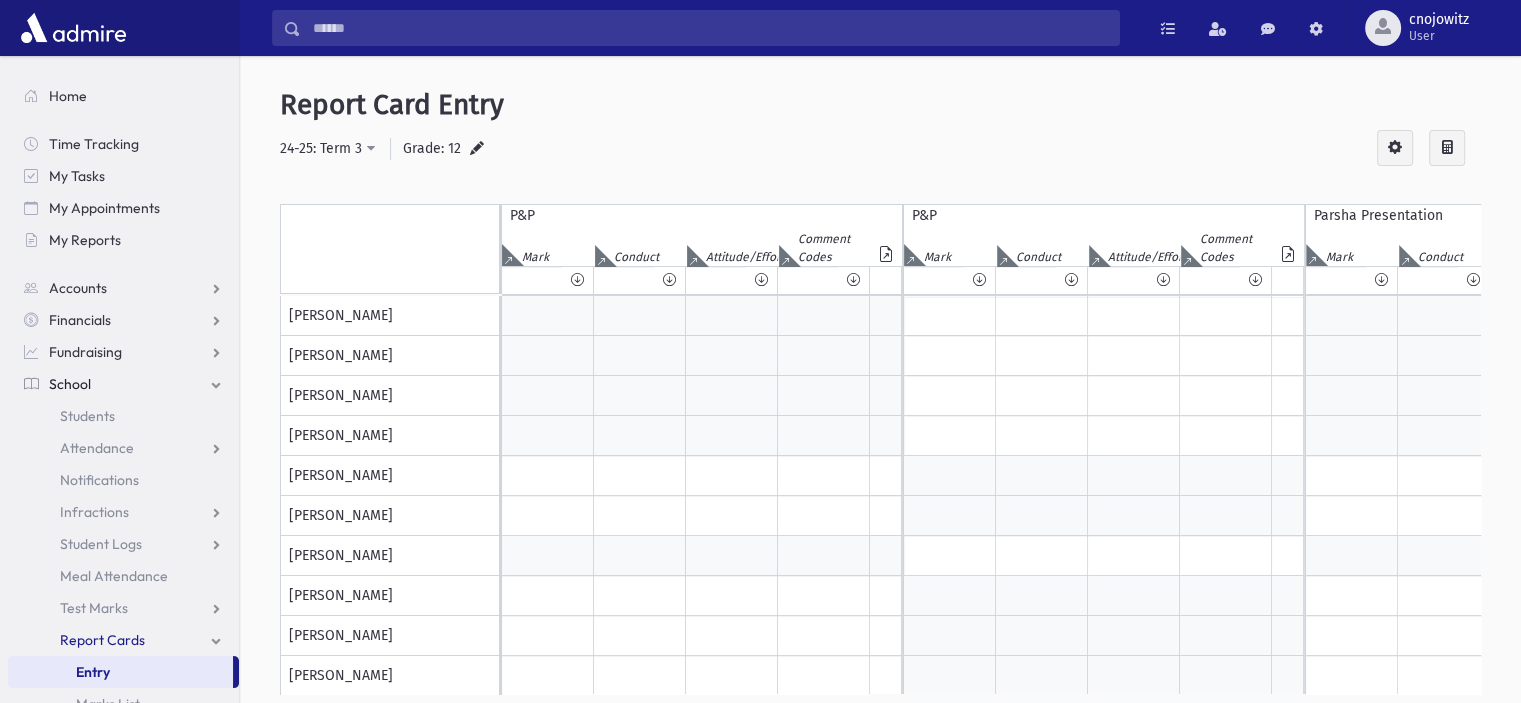scroll, scrollTop: 0, scrollLeft: 561, axis: horizontal 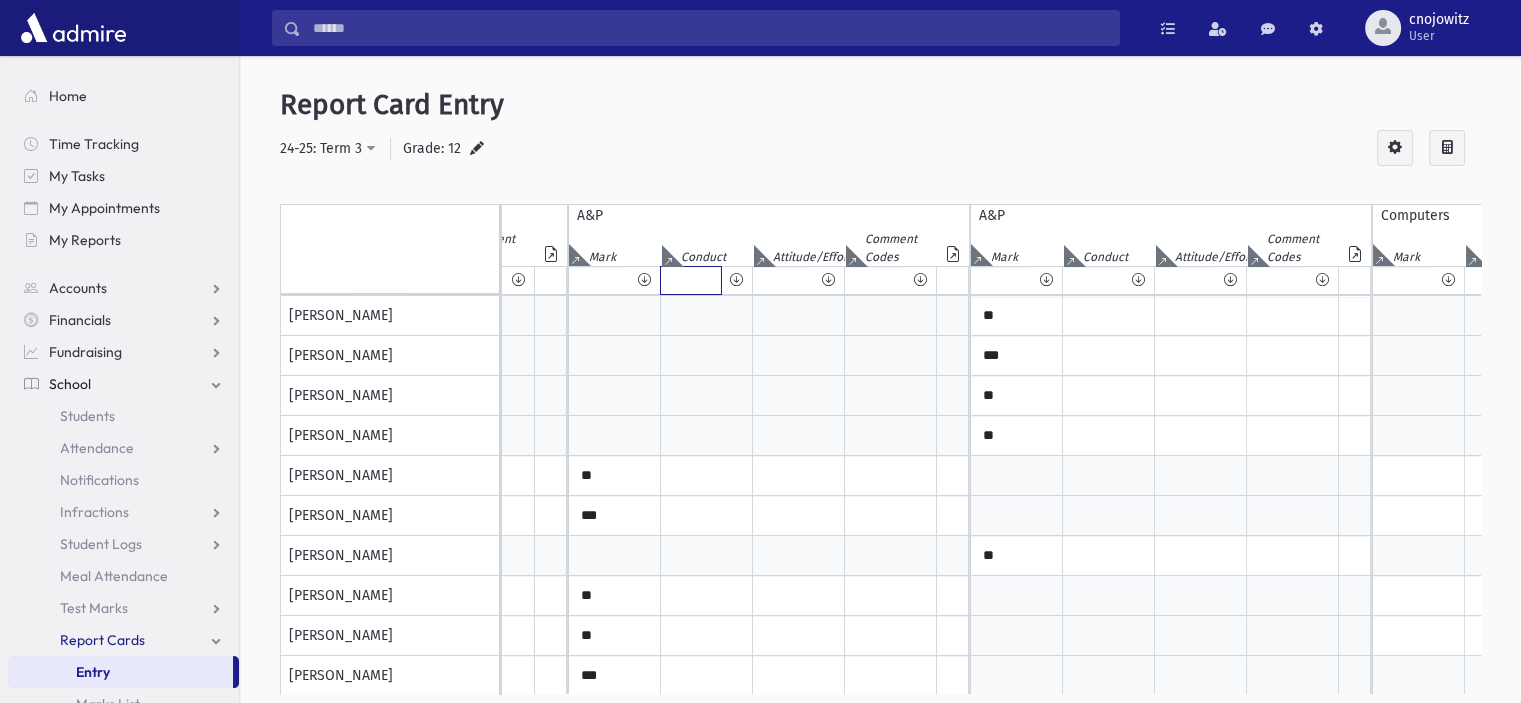 click at bounding box center [691, 280] 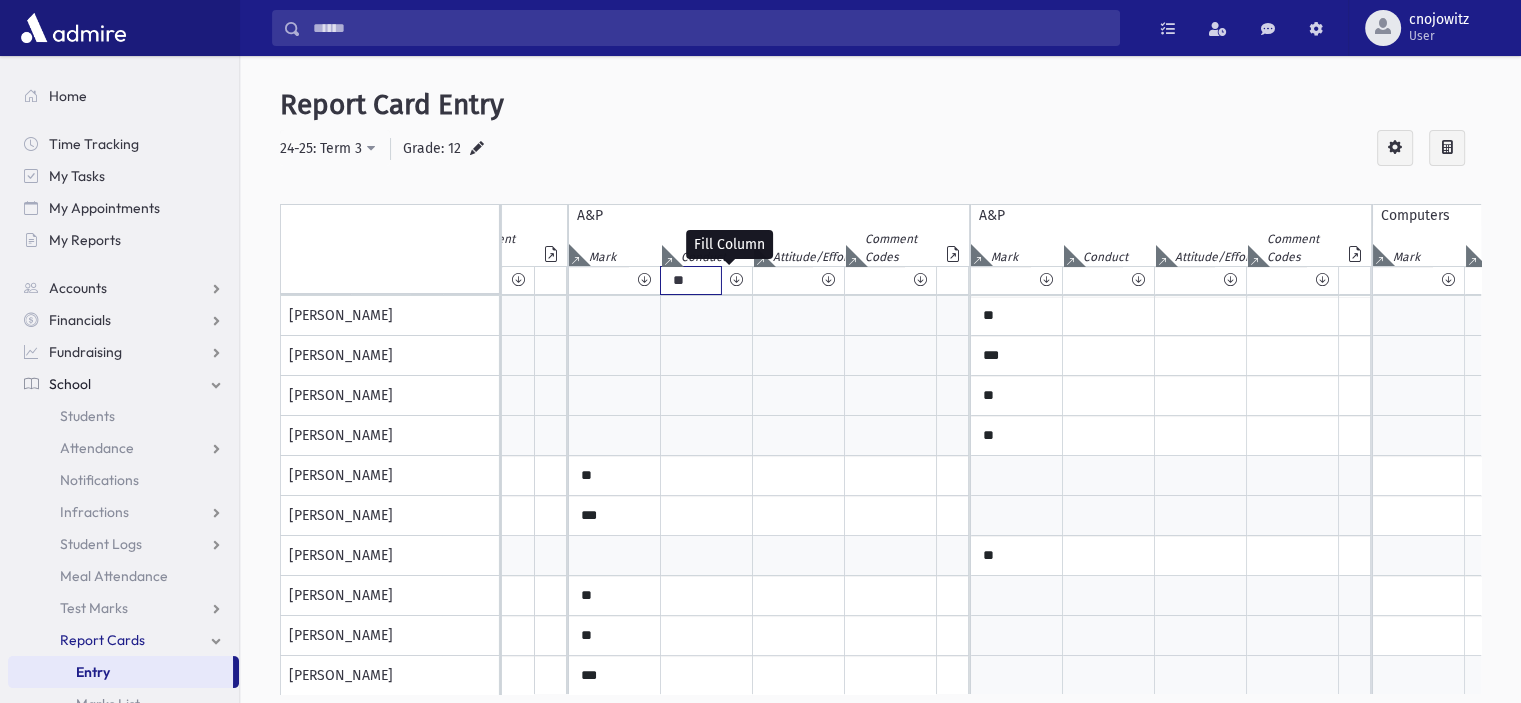 type on "**" 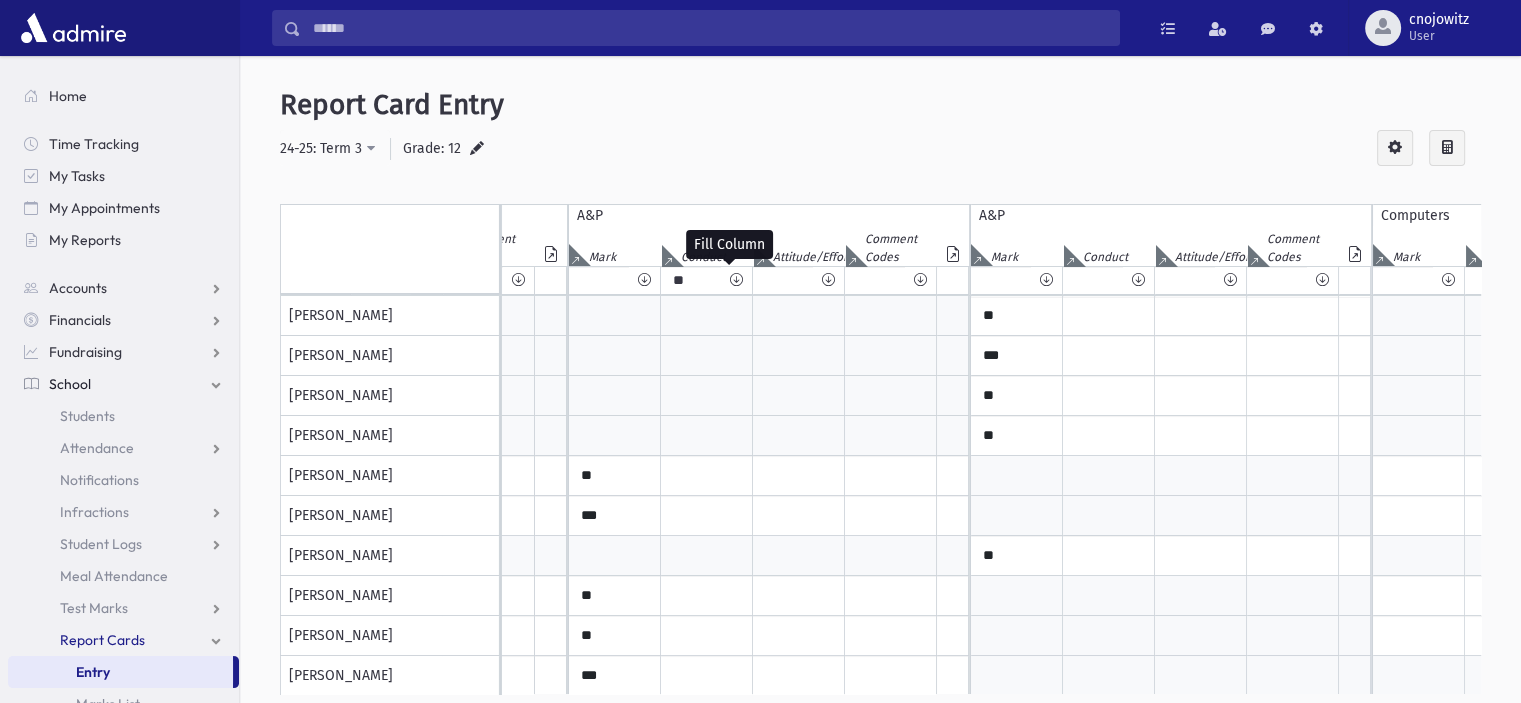 click at bounding box center [736, 280] 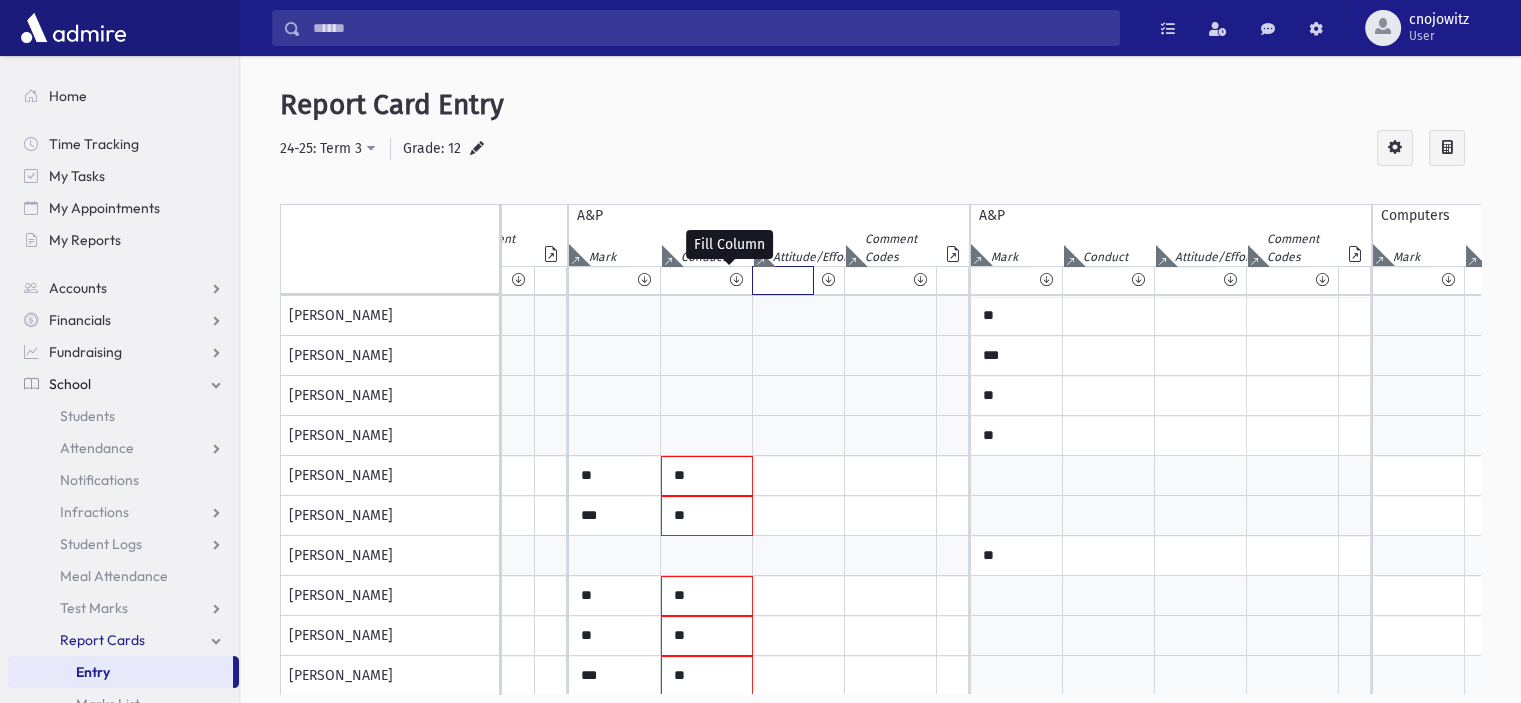 click at bounding box center [783, 280] 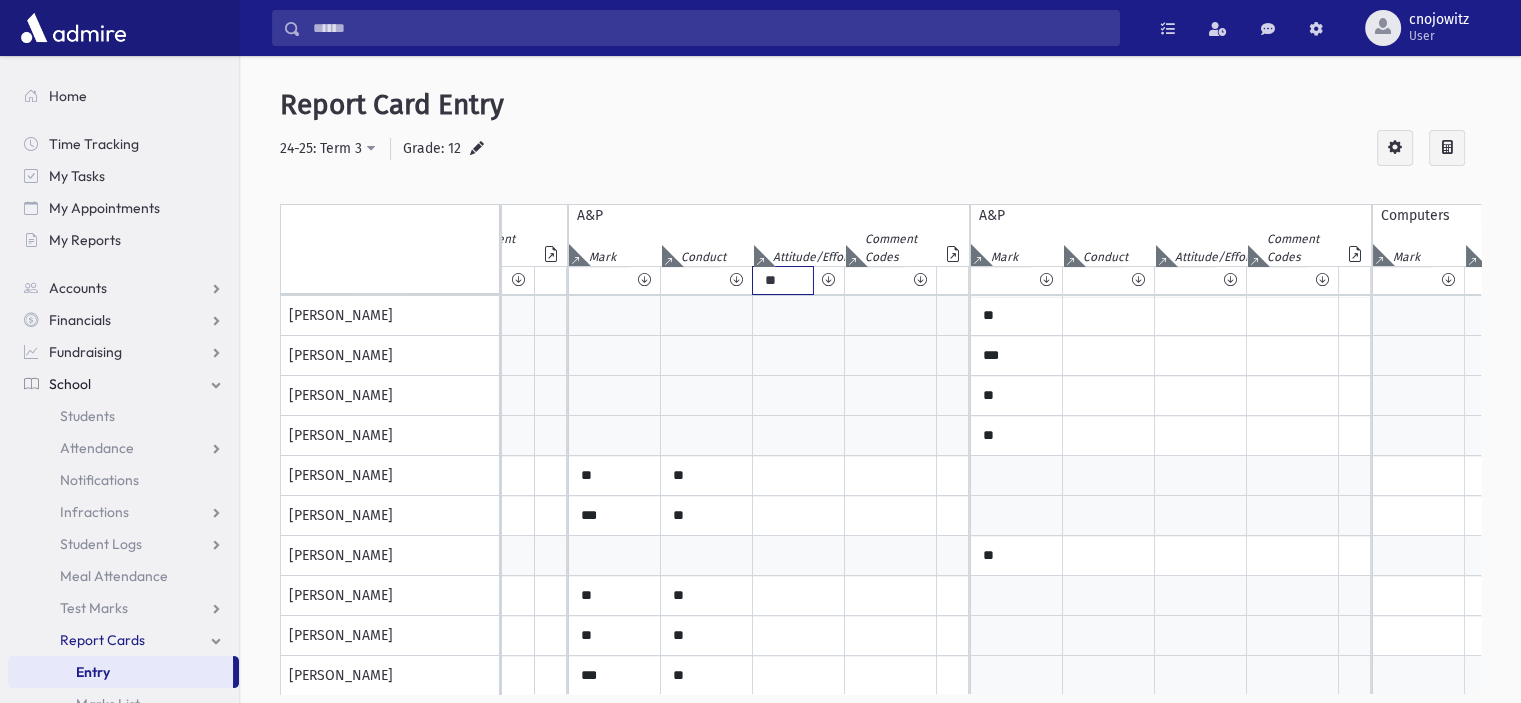 drag, startPoint x: 793, startPoint y: 283, endPoint x: 752, endPoint y: 281, distance: 41.04875 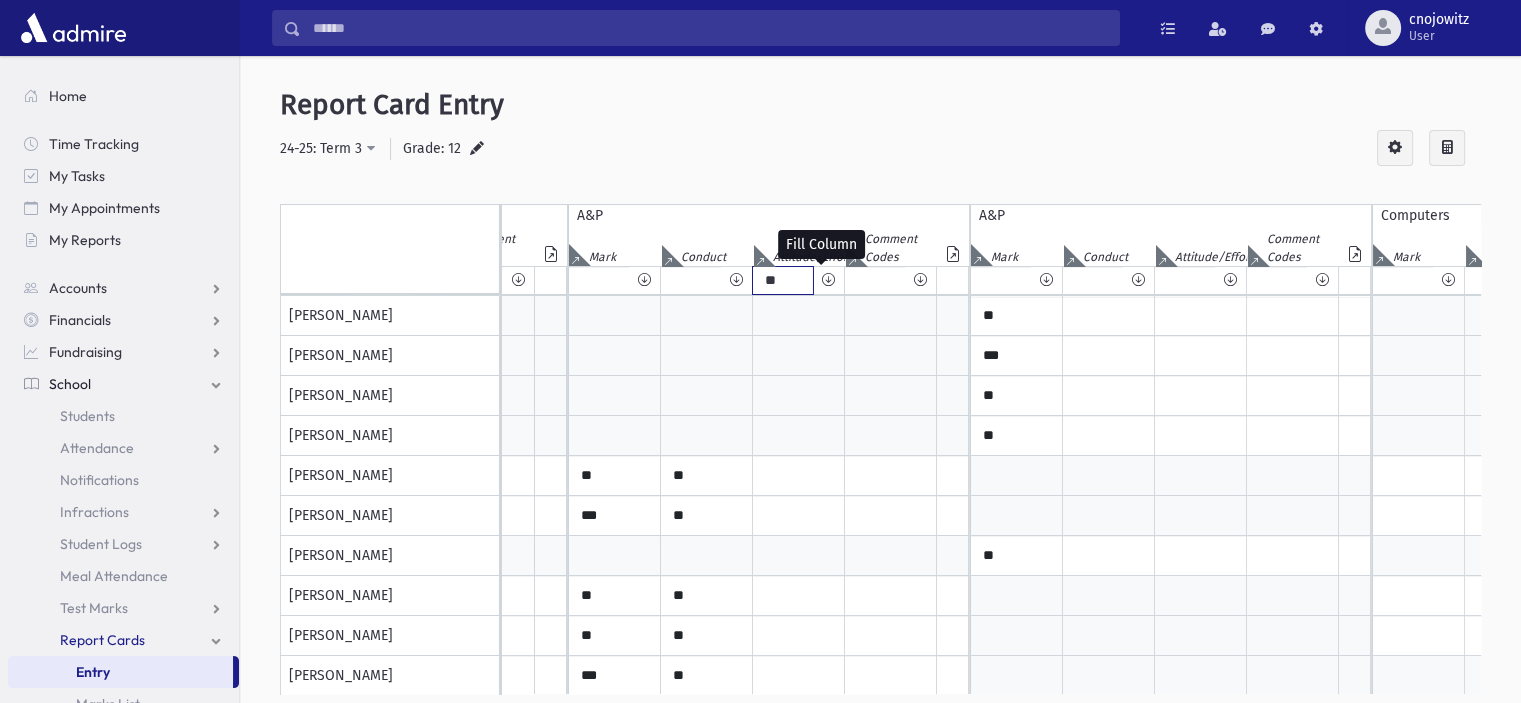 type on "**" 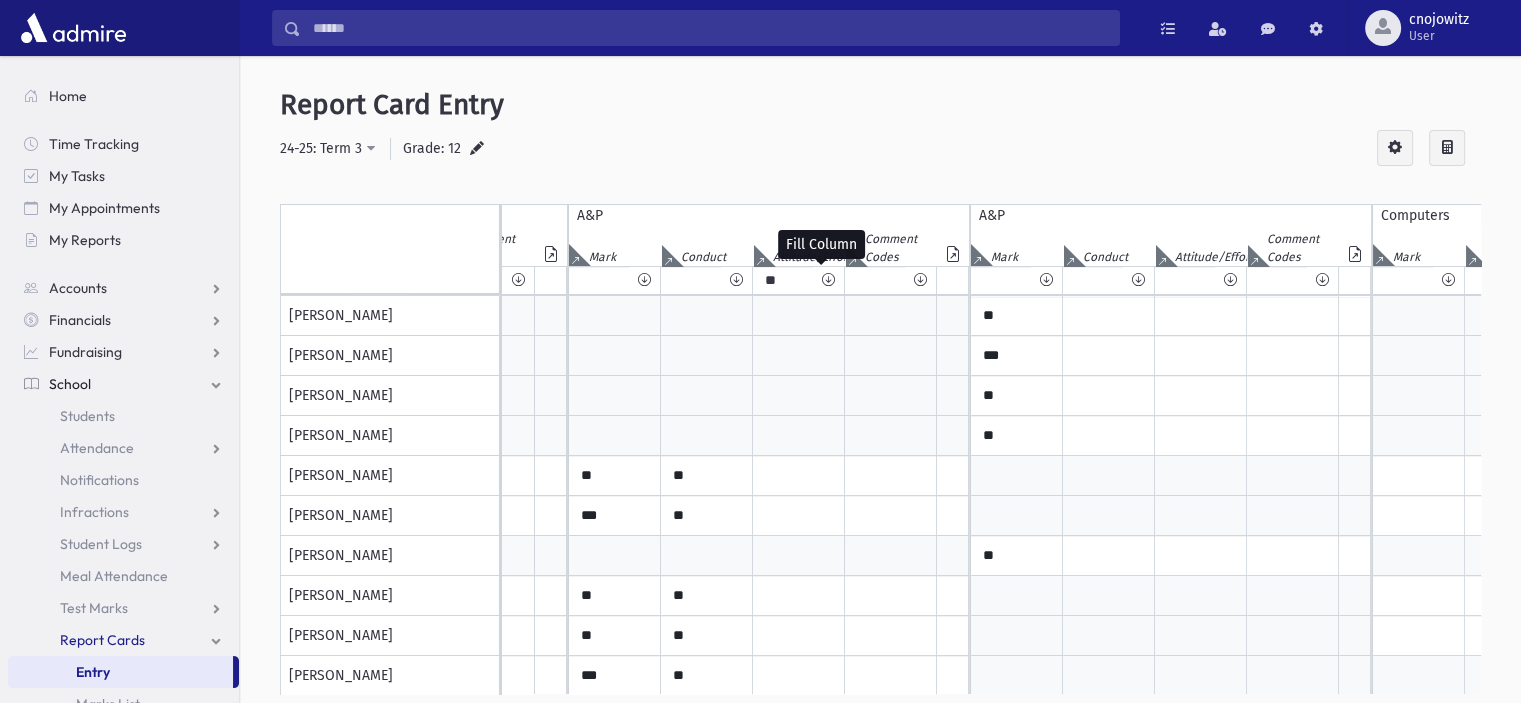 click at bounding box center [828, 280] 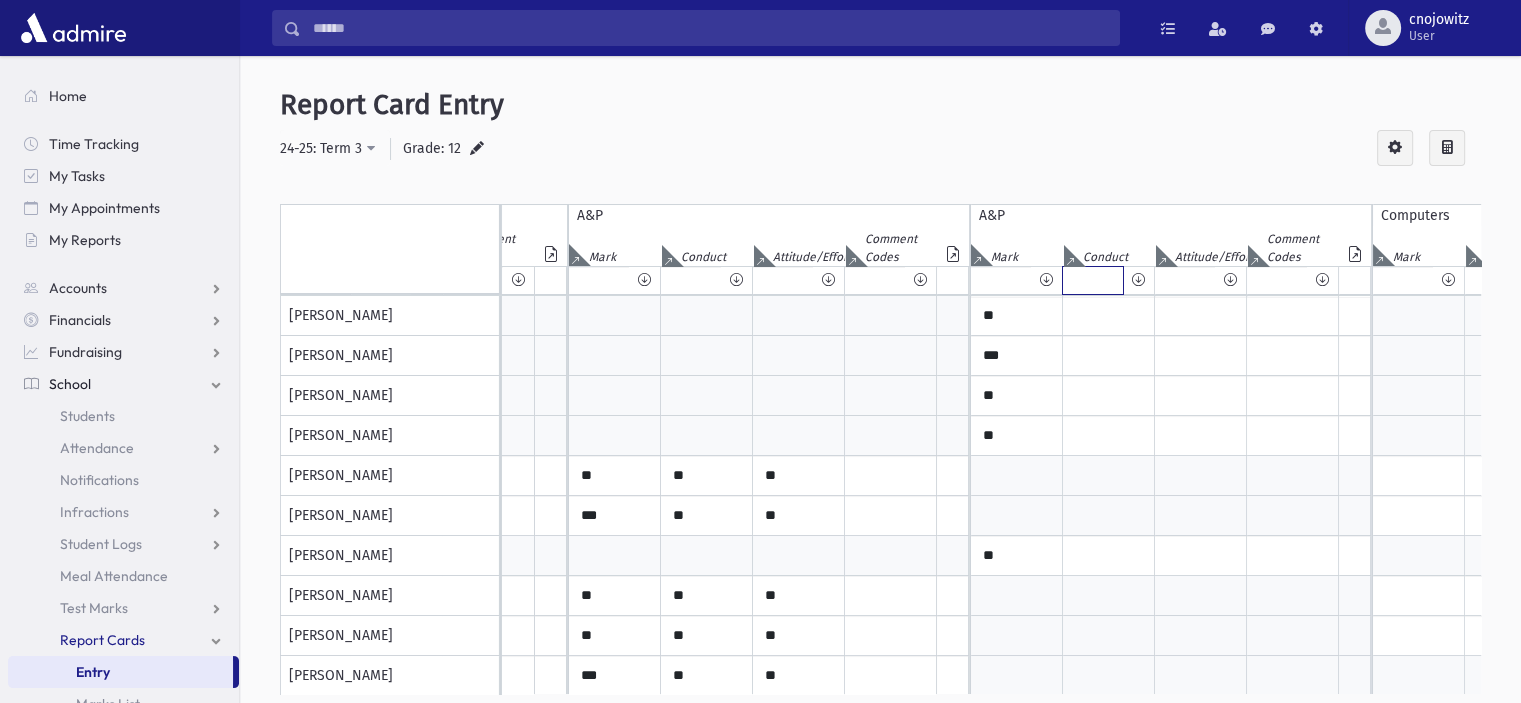click at bounding box center (1093, 280) 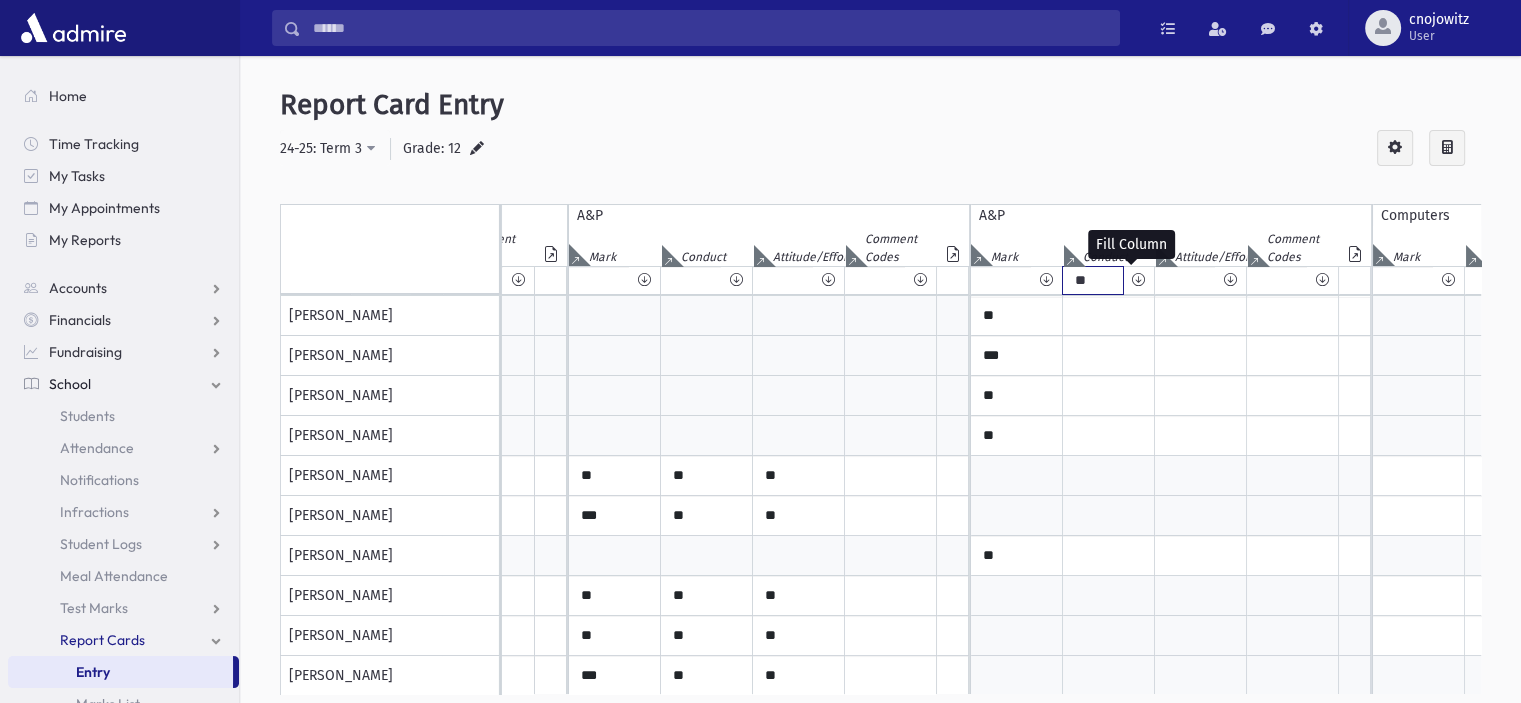 type on "**" 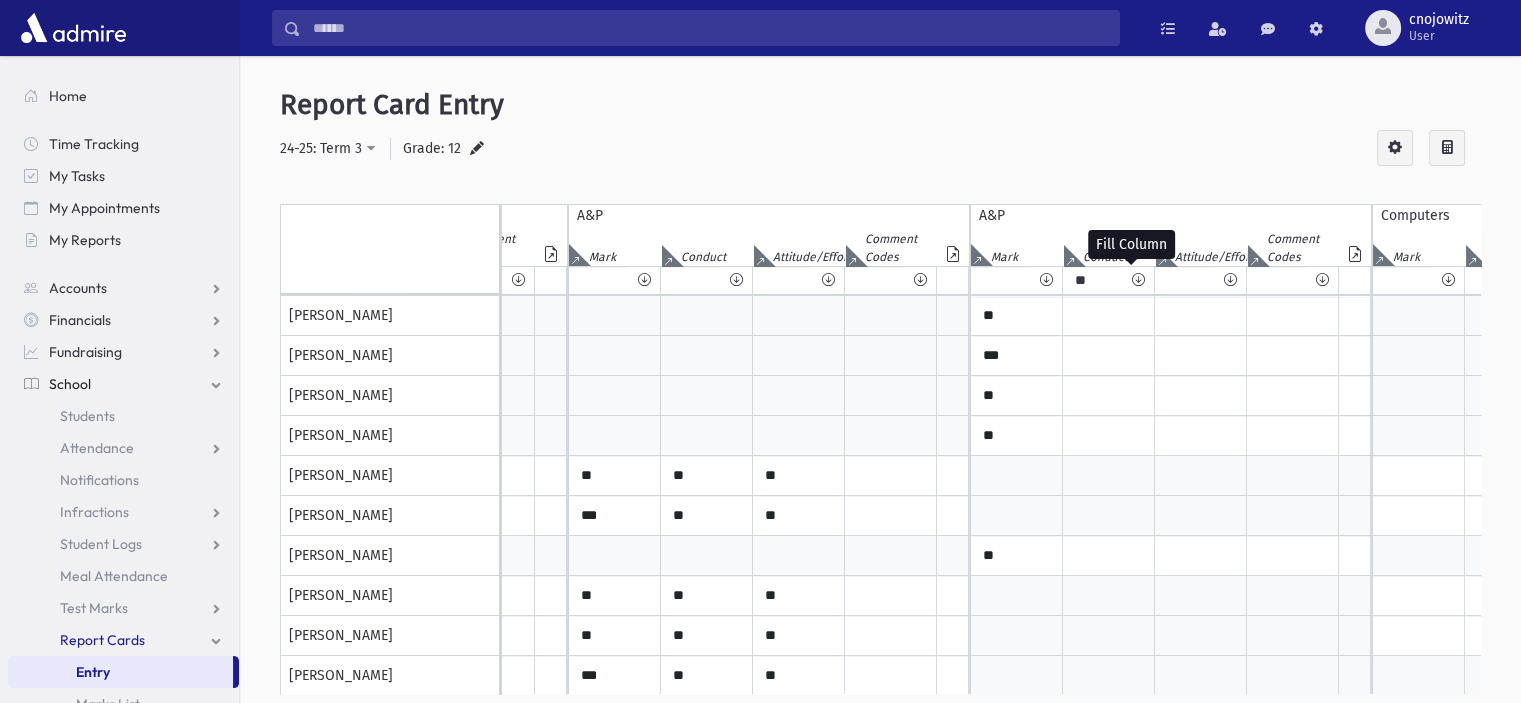 click at bounding box center [1138, 280] 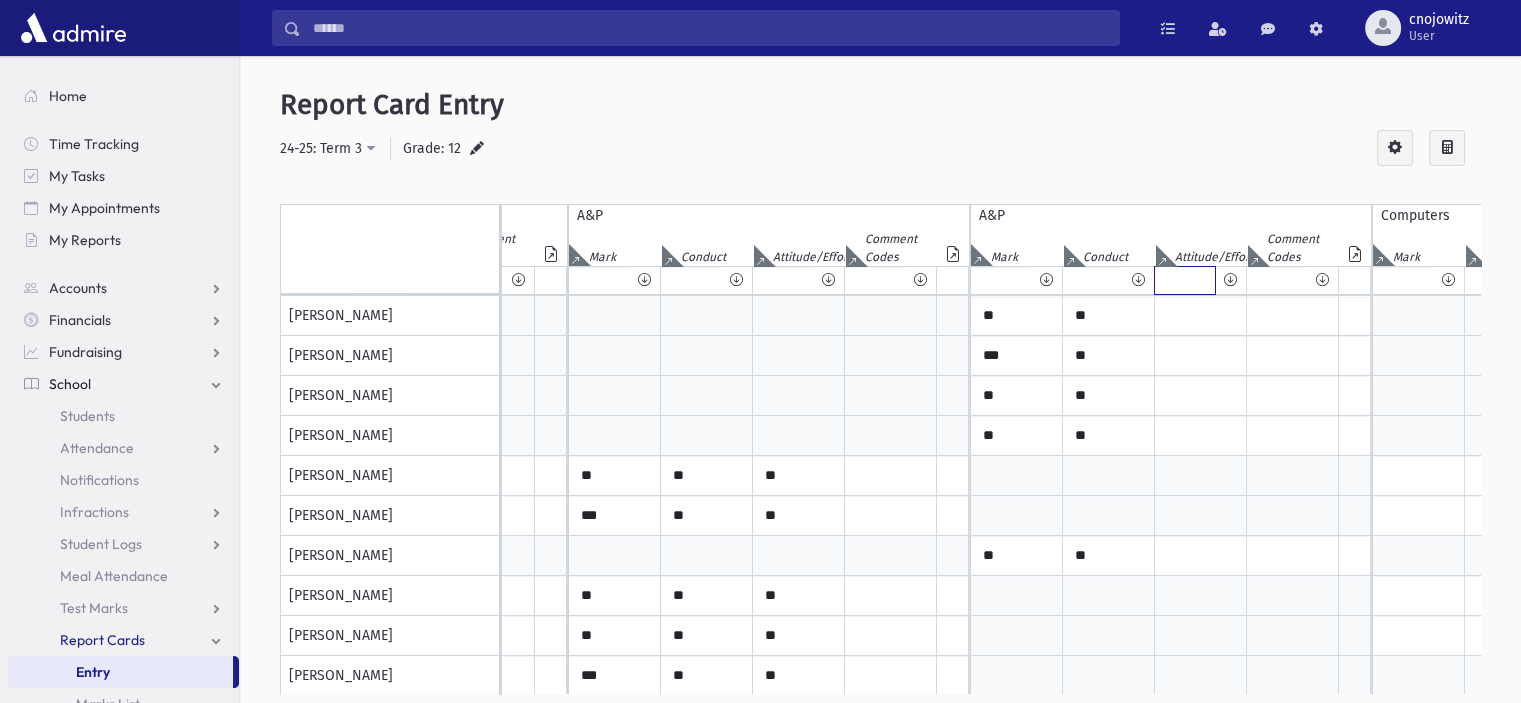 click at bounding box center [1185, 280] 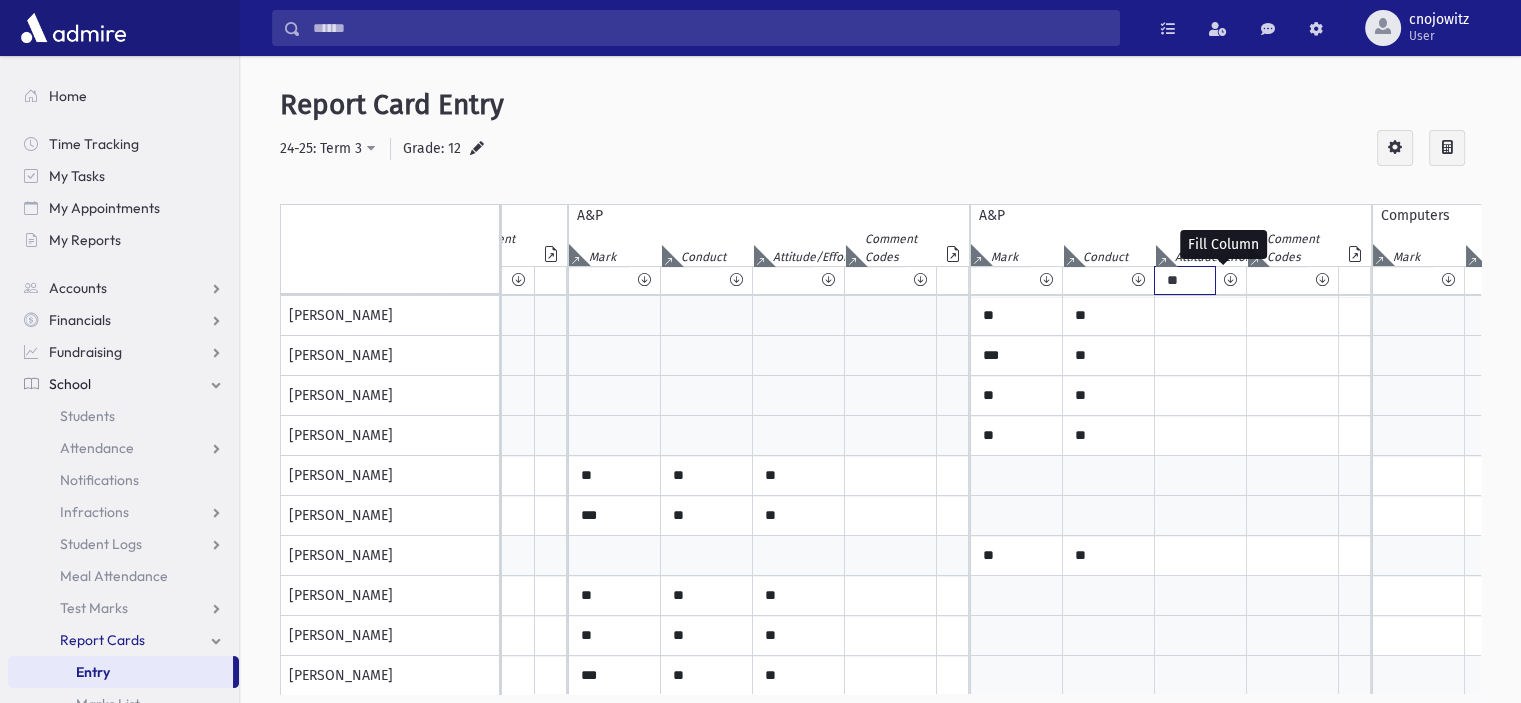 type on "**" 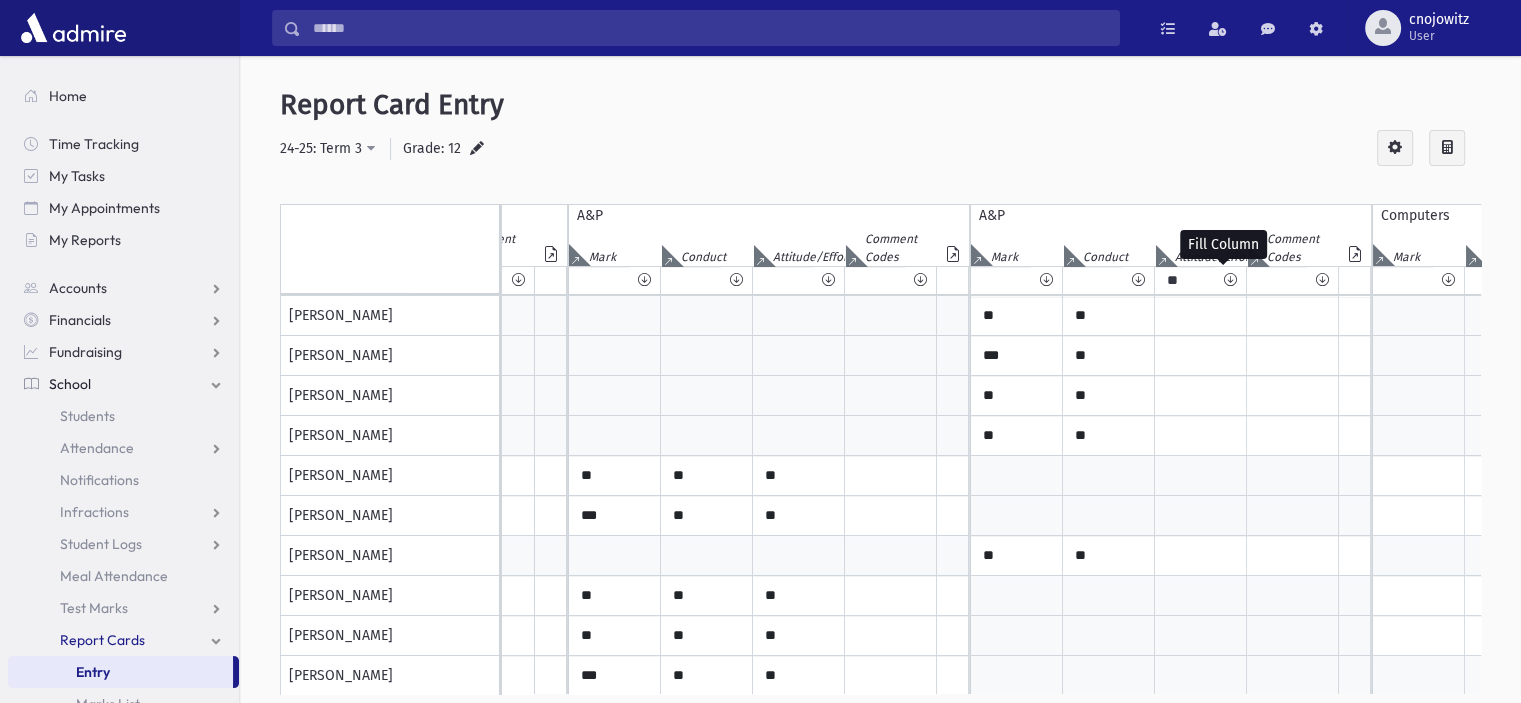 click at bounding box center (1230, 280) 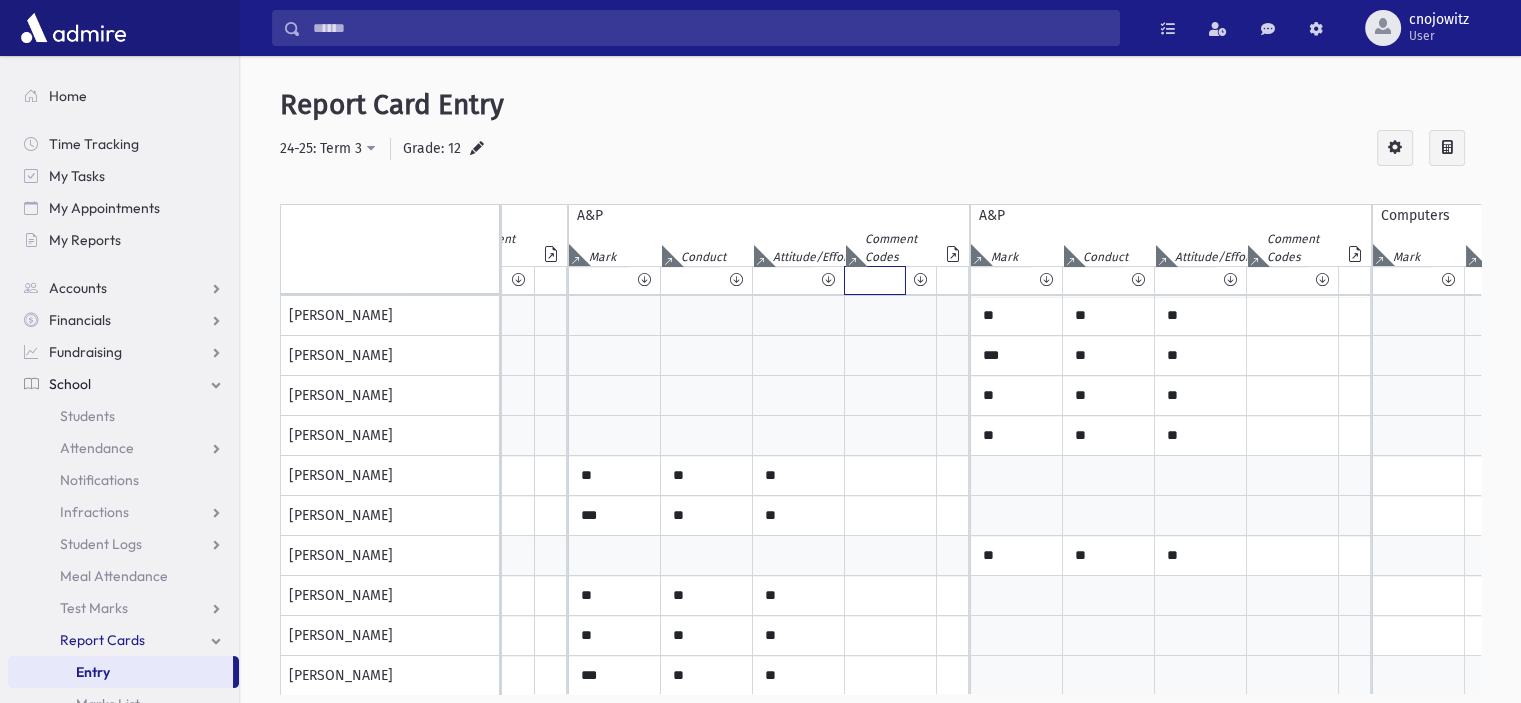 click at bounding box center (875, 280) 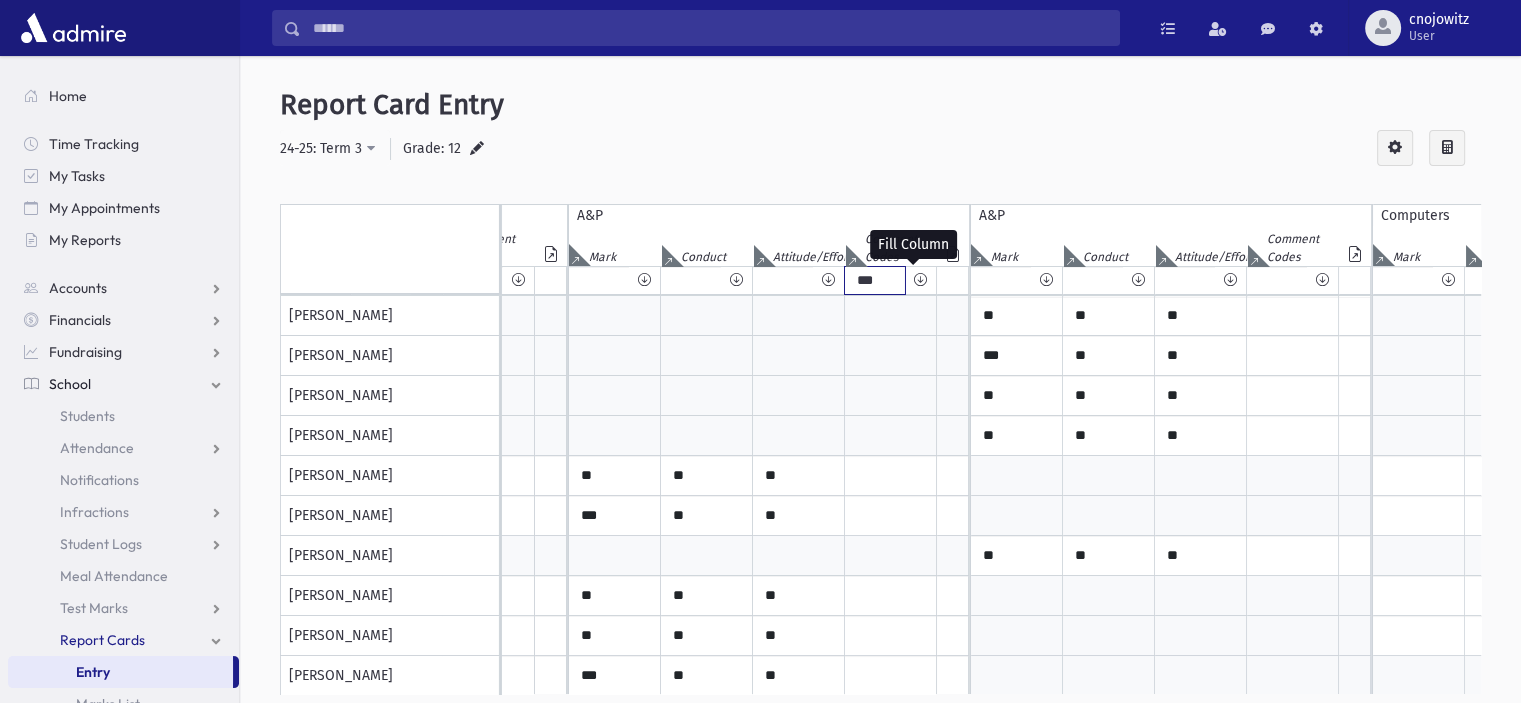 type on "***" 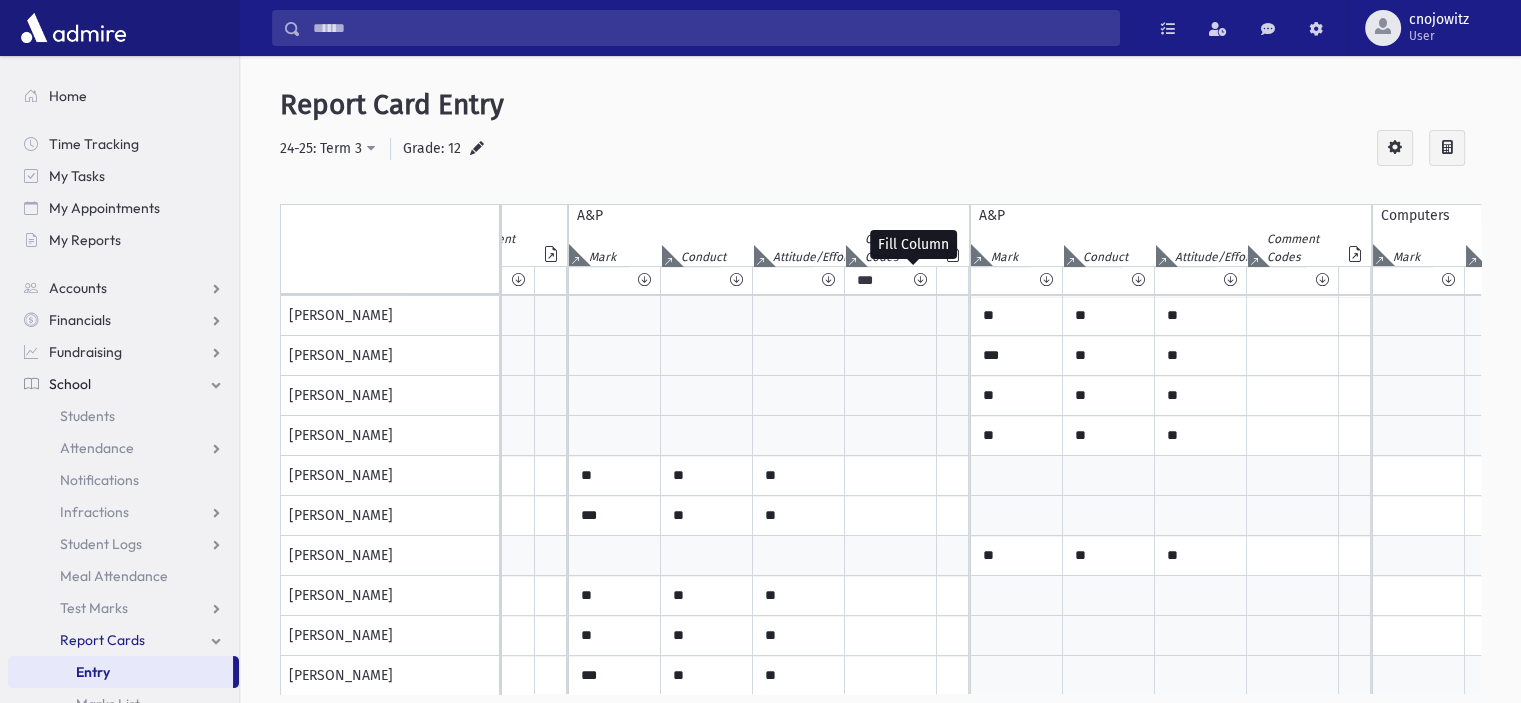 click at bounding box center [920, 280] 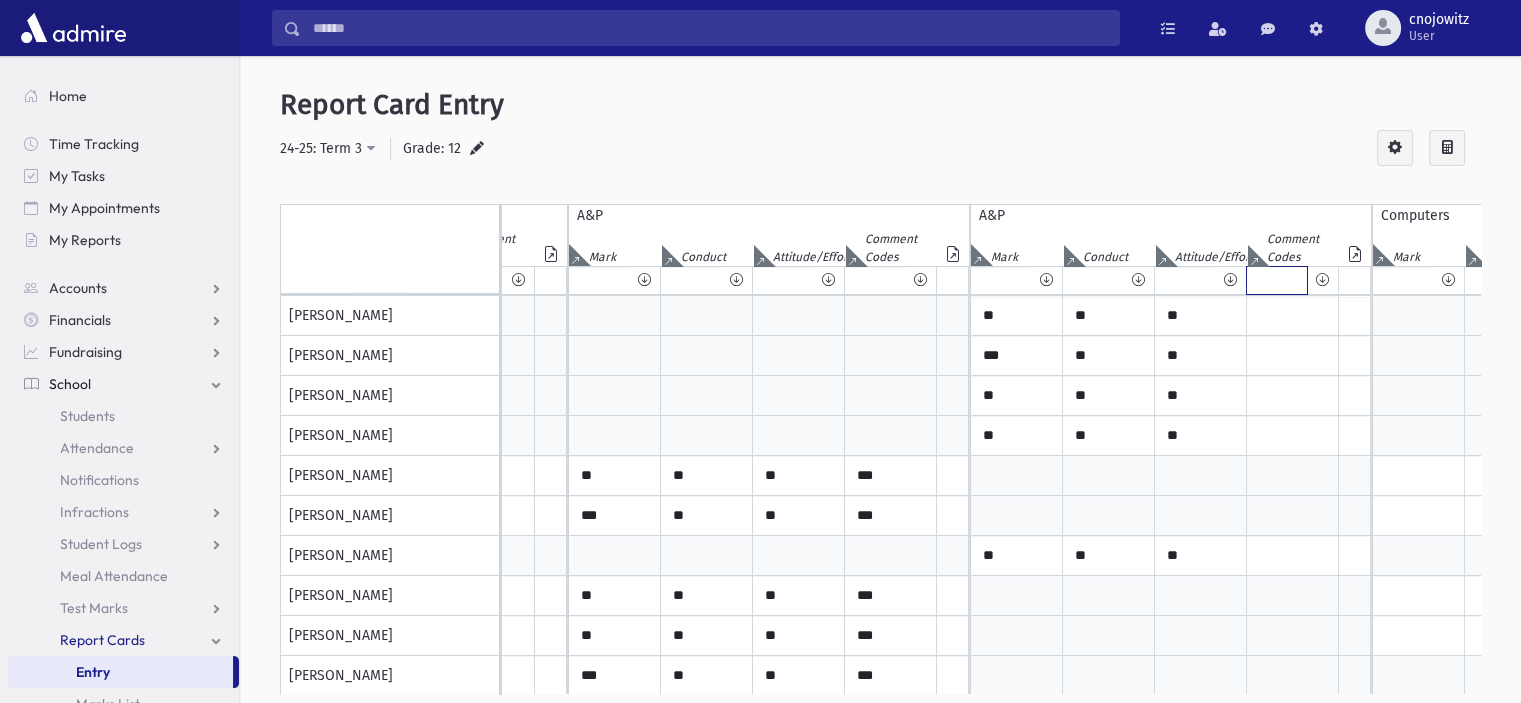 click at bounding box center [1277, 280] 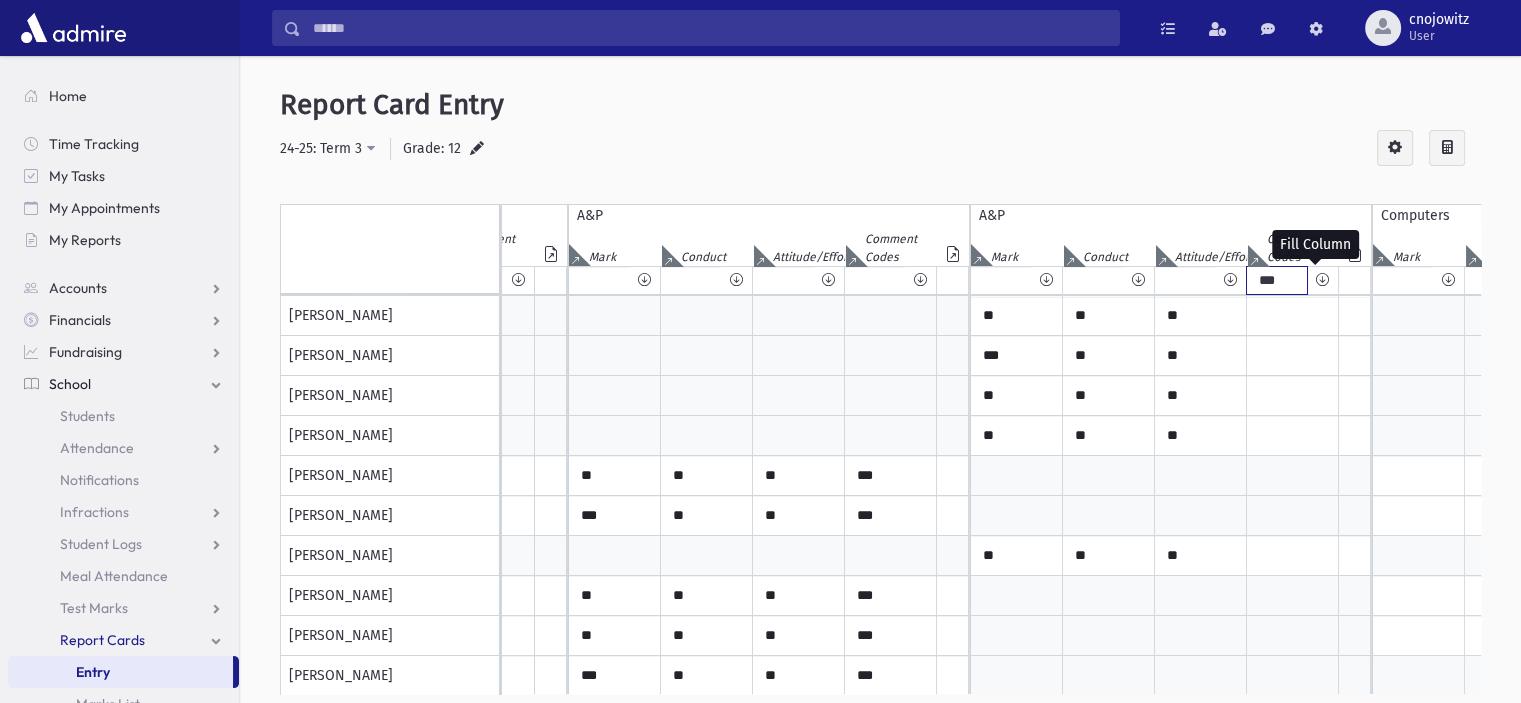 type on "***" 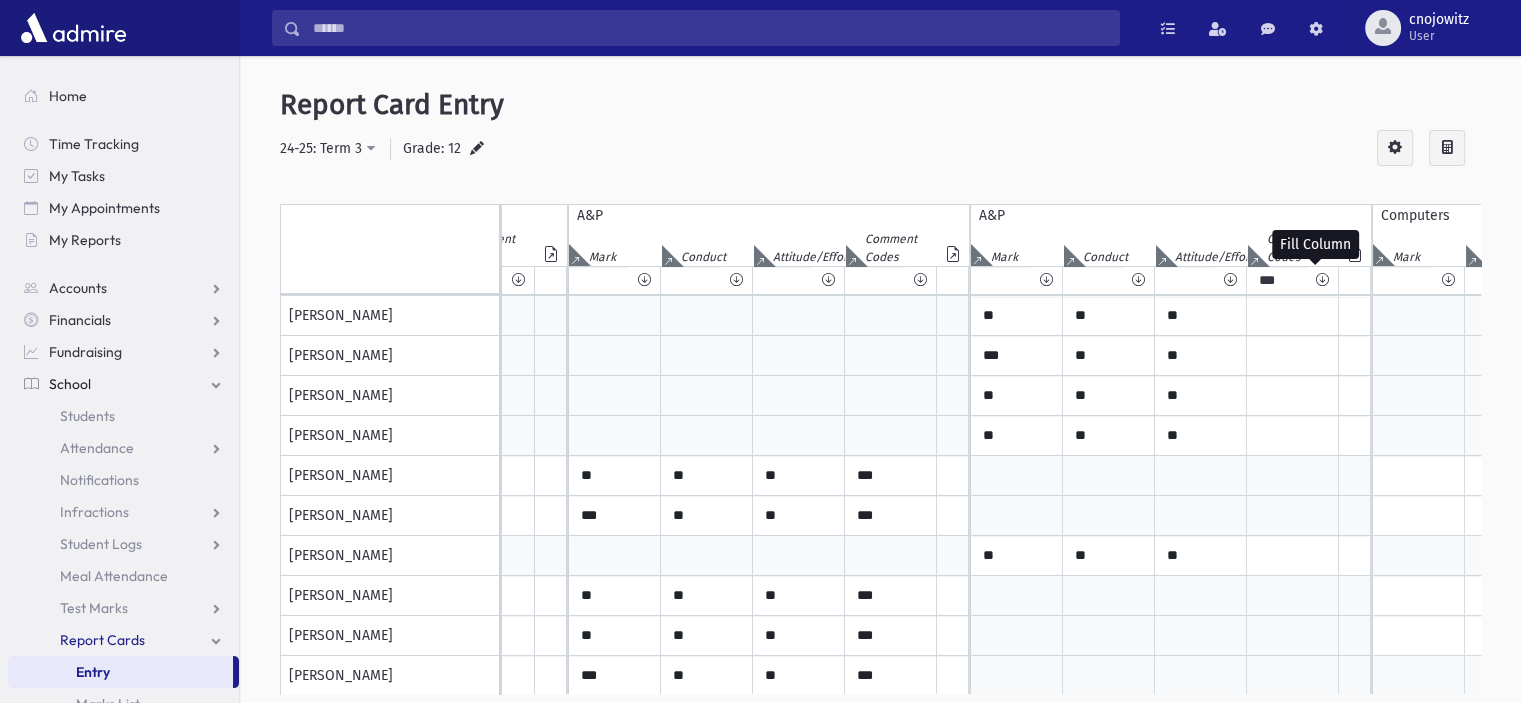 click at bounding box center (1322, 280) 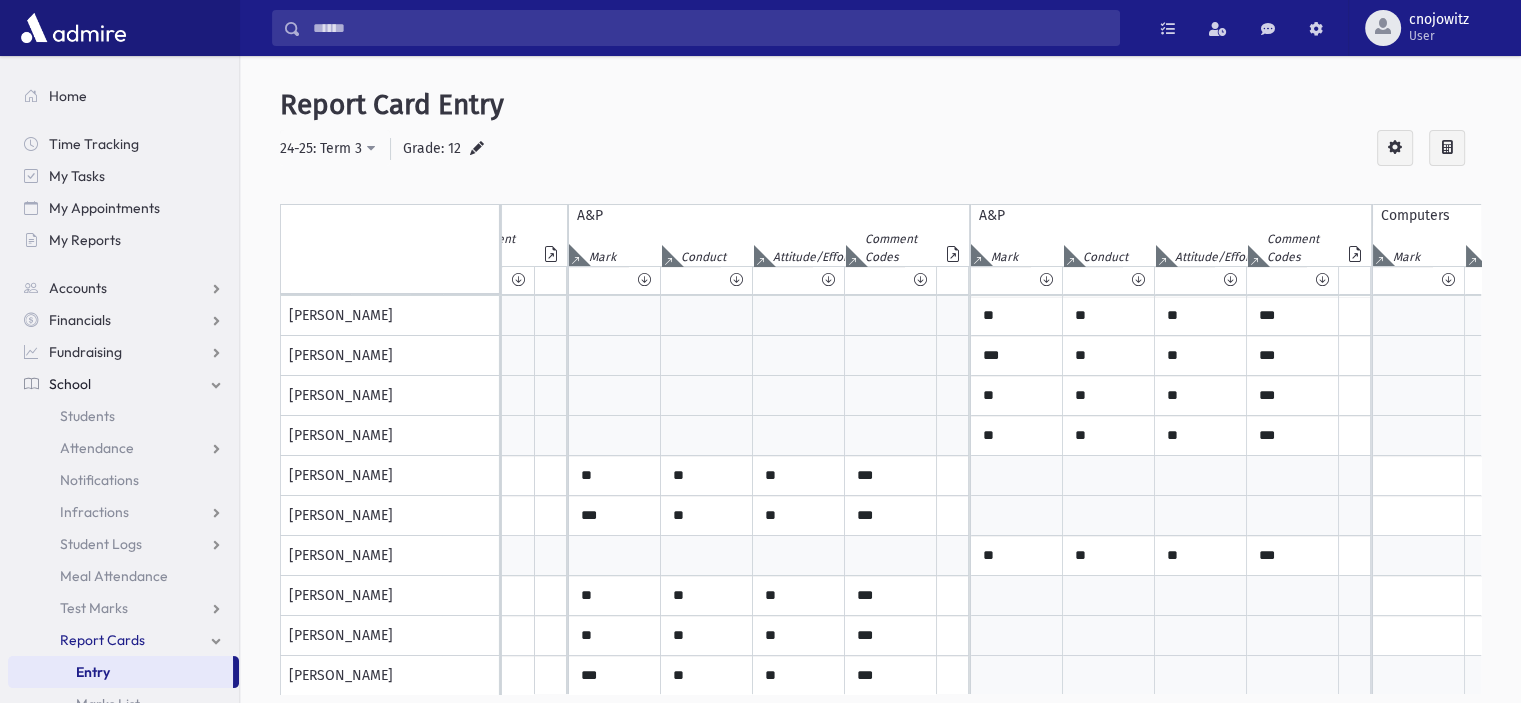 scroll, scrollTop: 0, scrollLeft: 6864, axis: horizontal 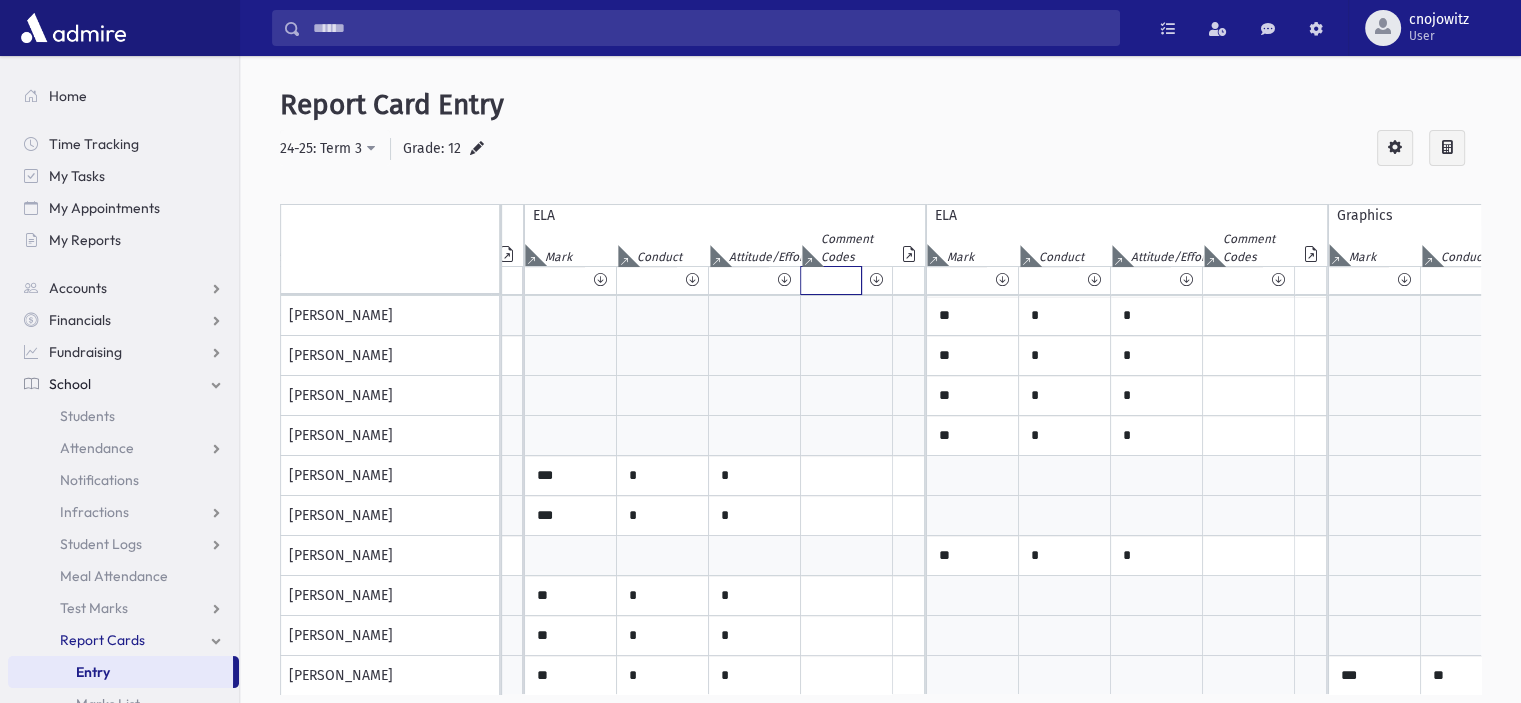 click at bounding box center (831, 280) 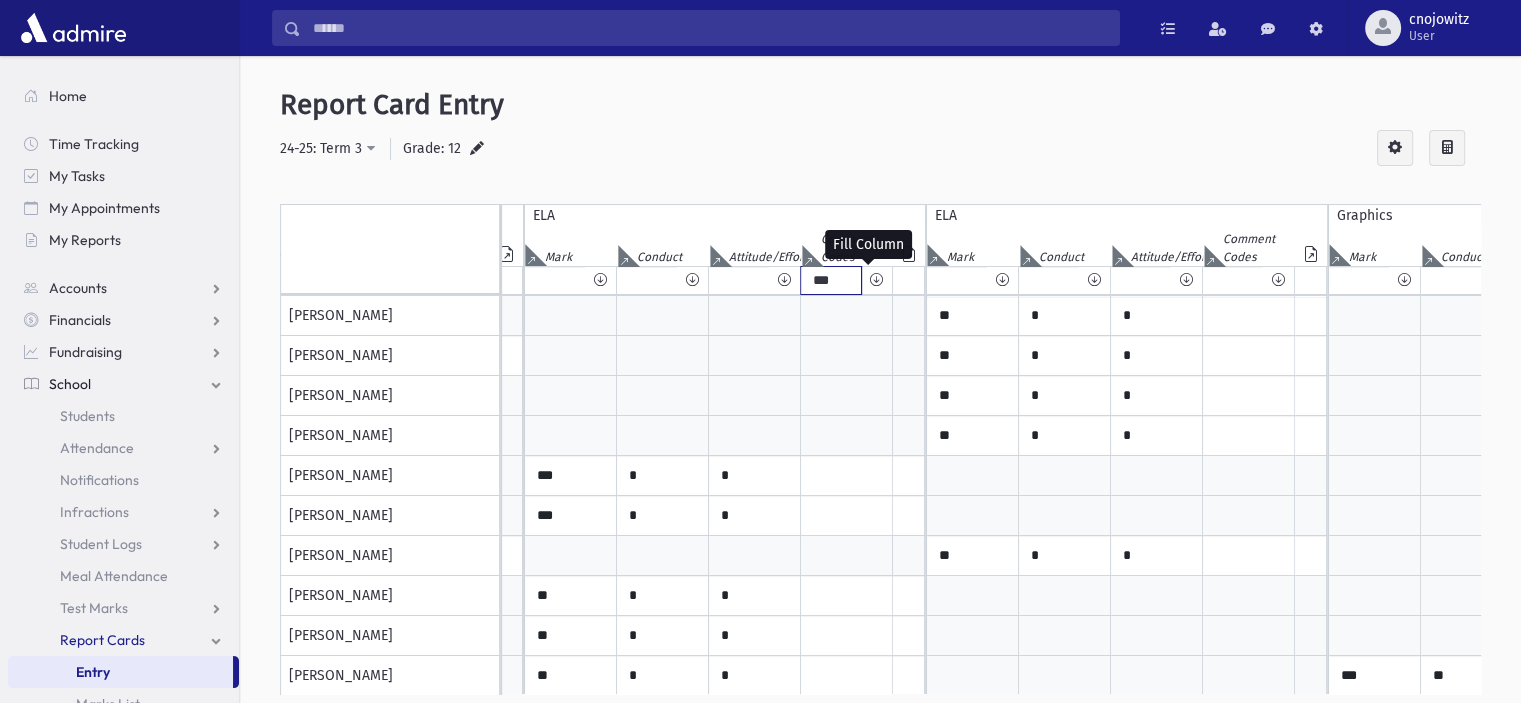 type on "***" 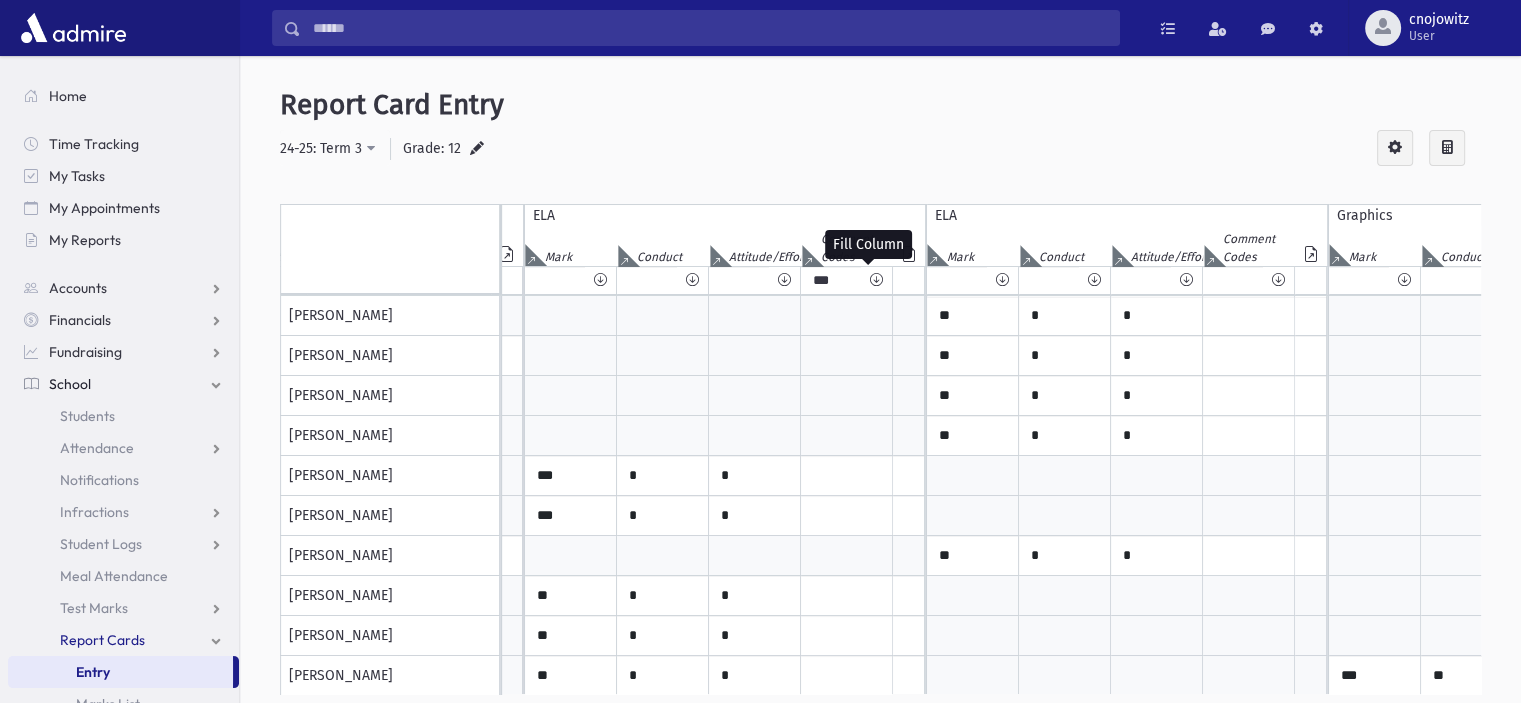click at bounding box center [876, 280] 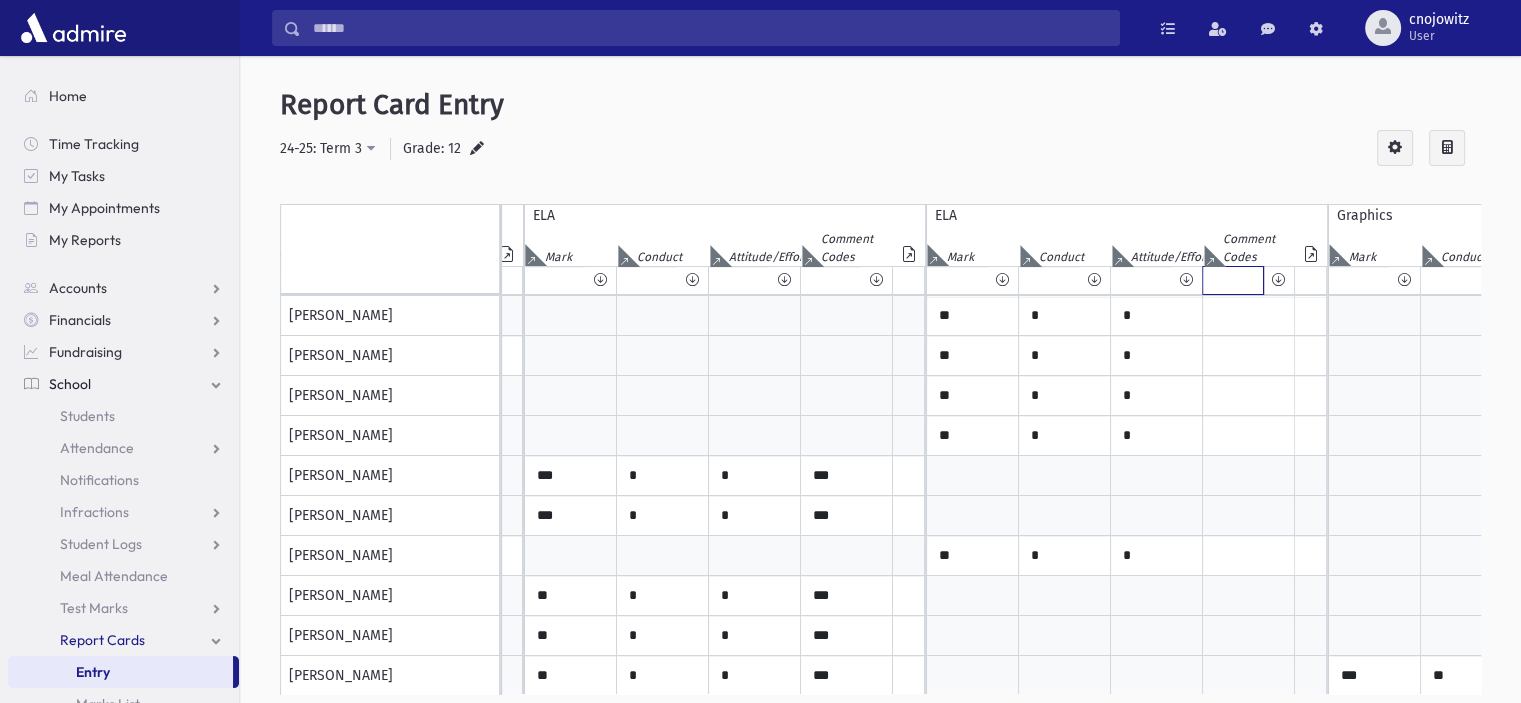 click at bounding box center (1233, 280) 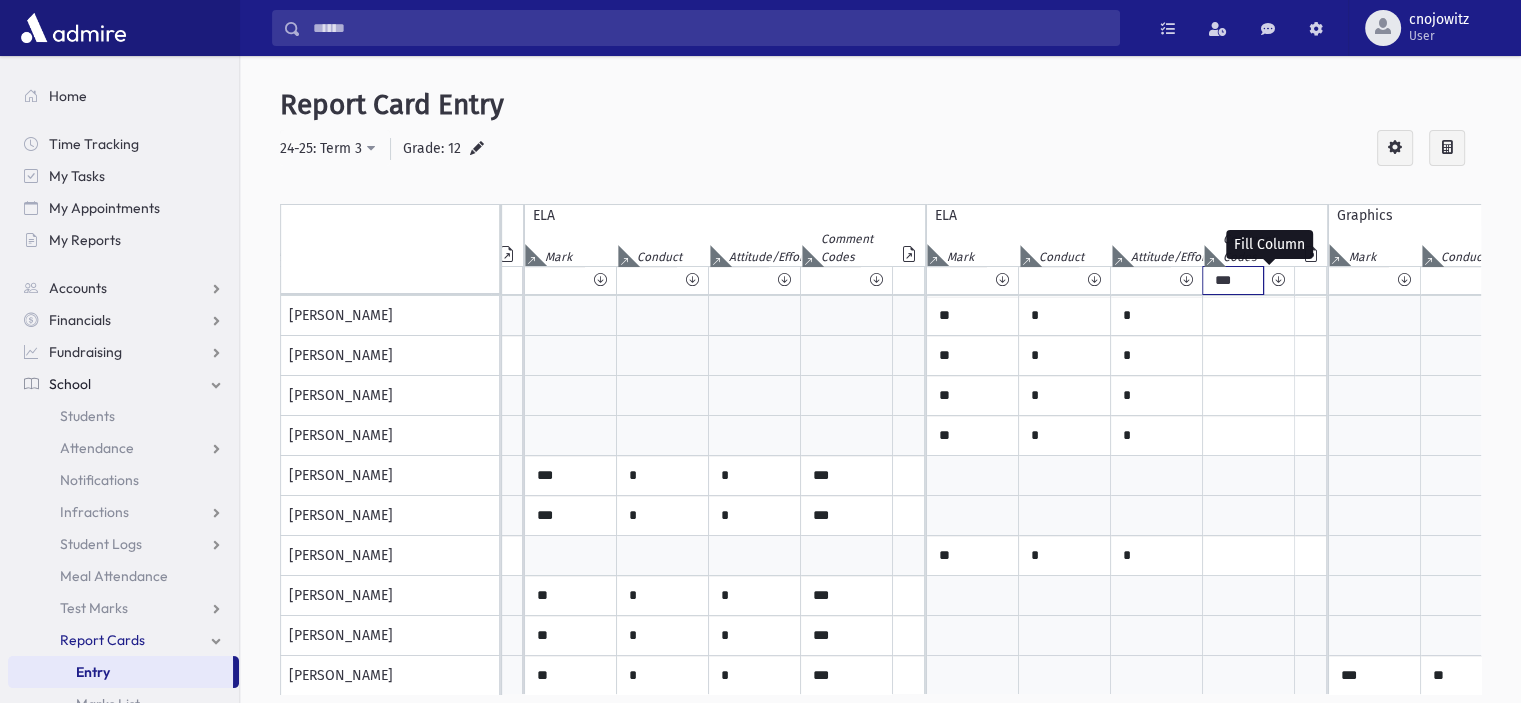 type on "***" 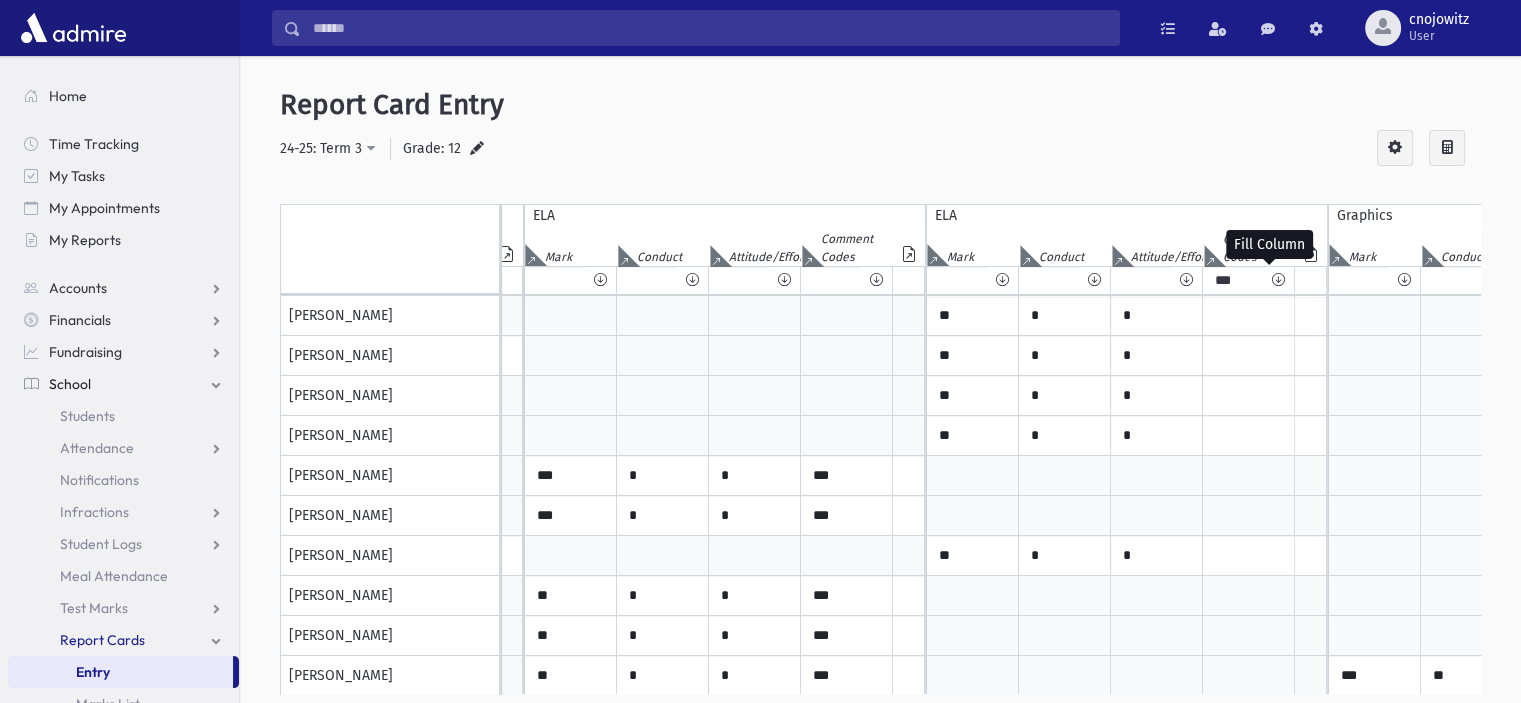 click at bounding box center [1278, 280] 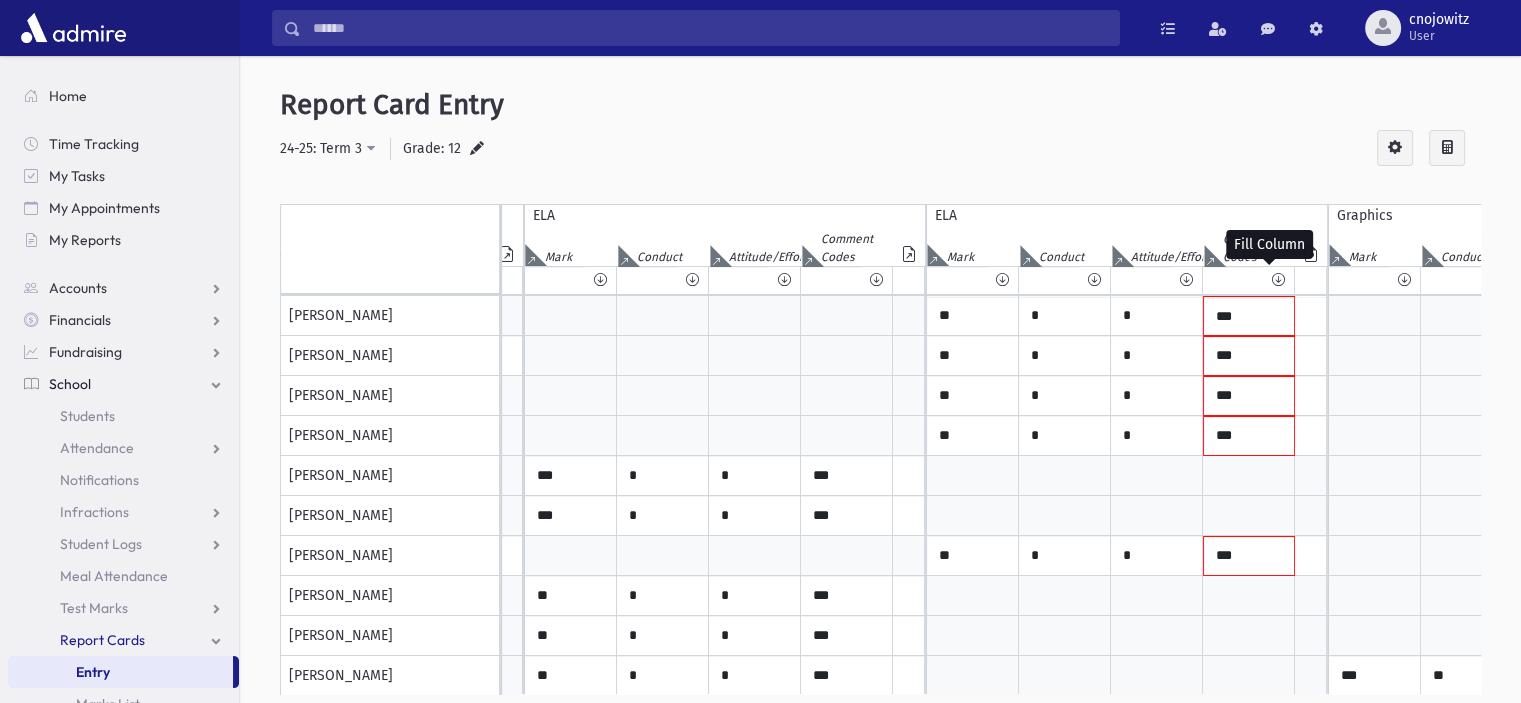 type on "***" 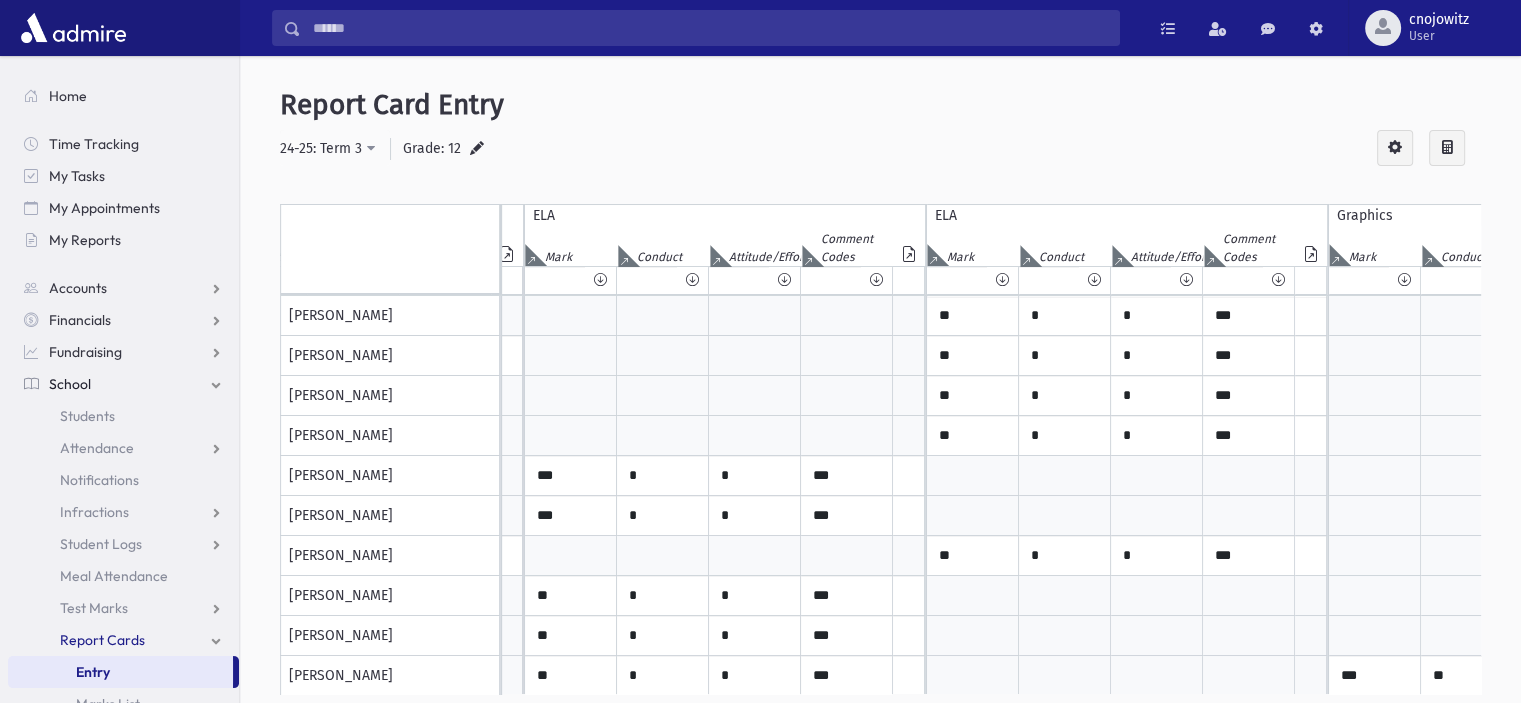 scroll, scrollTop: 0, scrollLeft: 8707, axis: horizontal 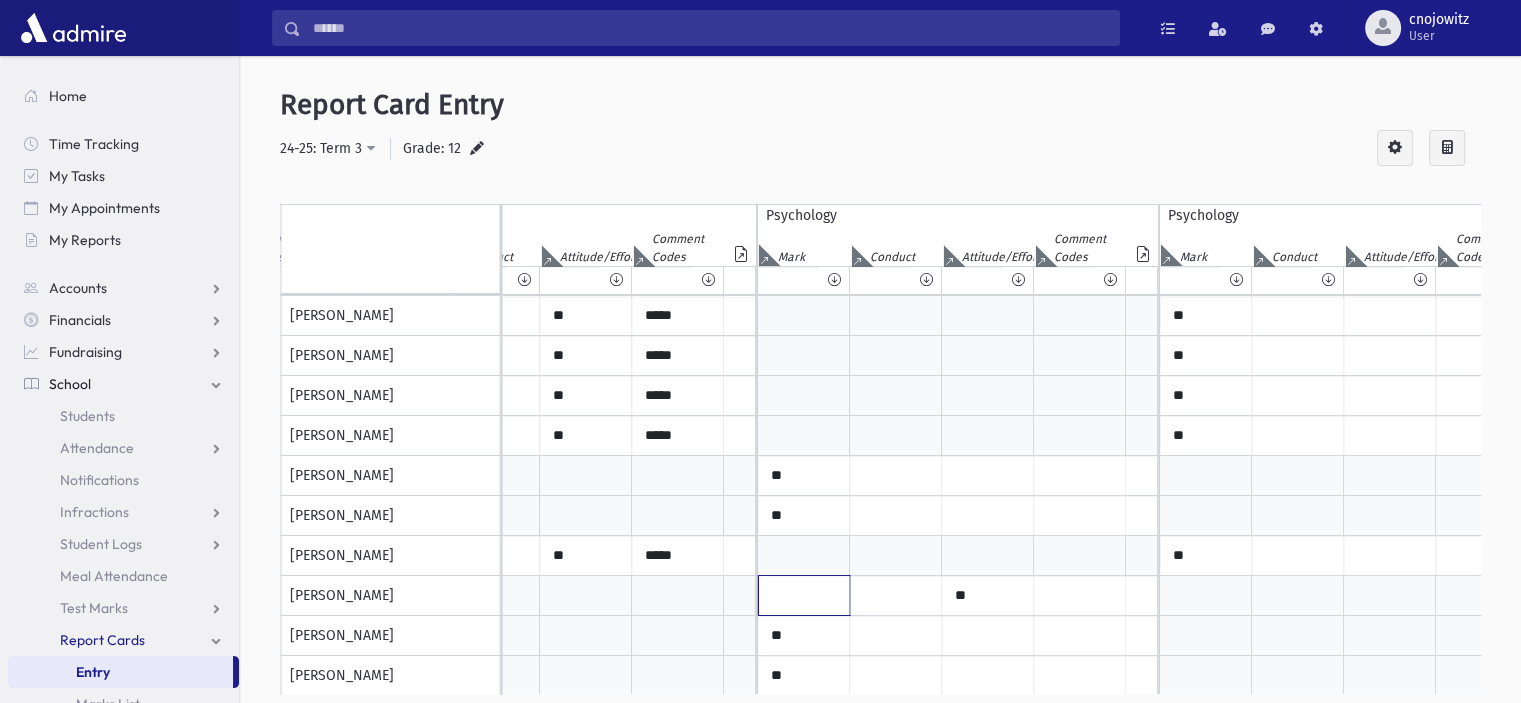 click at bounding box center (-10855, 475) 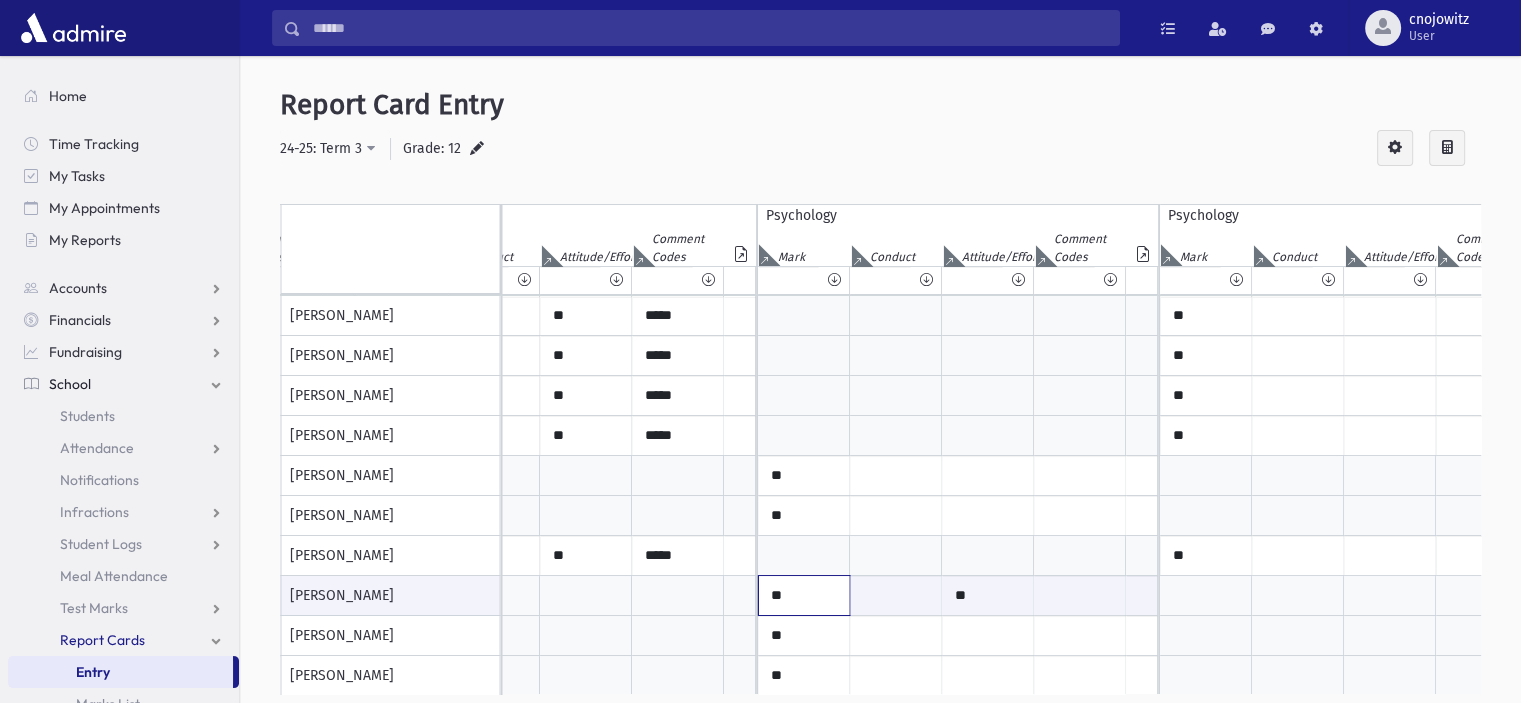 type on "**" 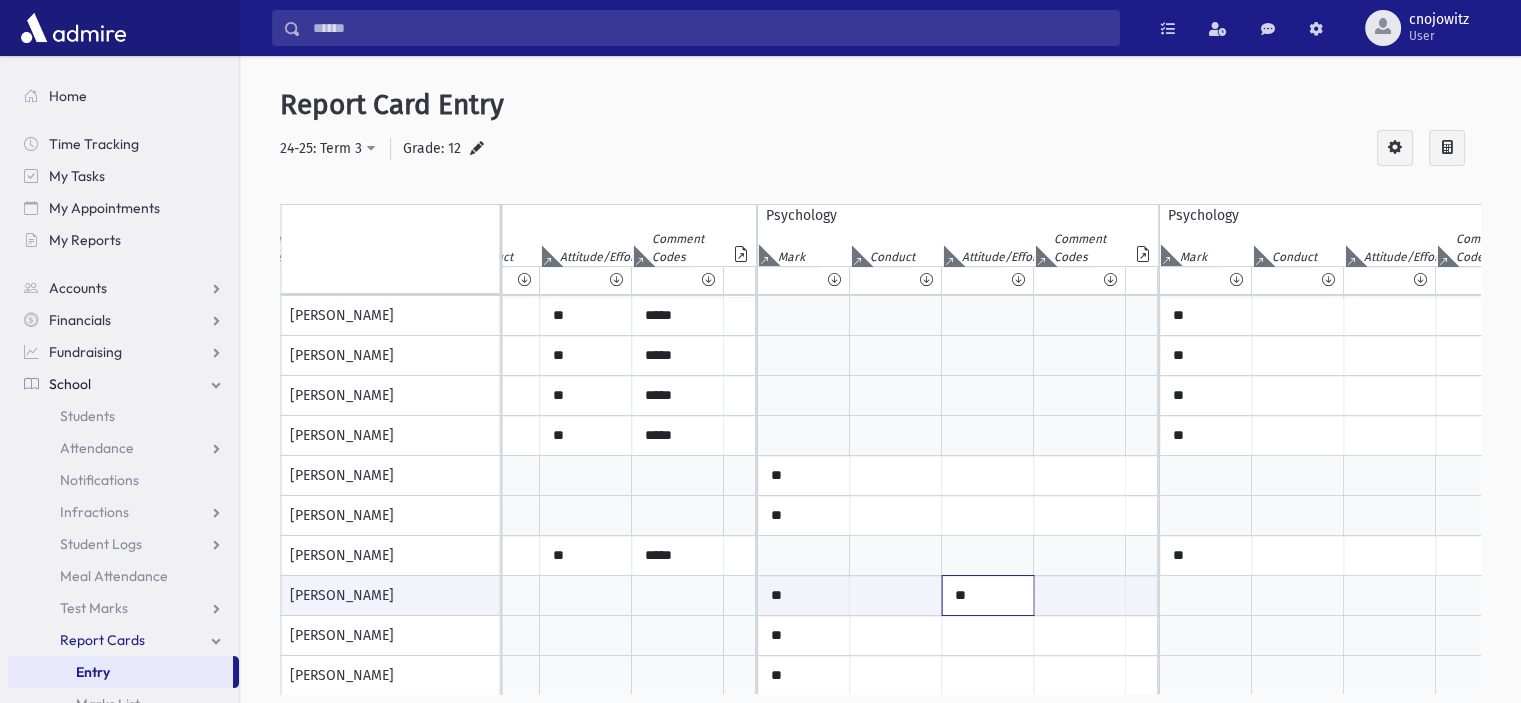 click on "**" at bounding box center (-10670, 1196) 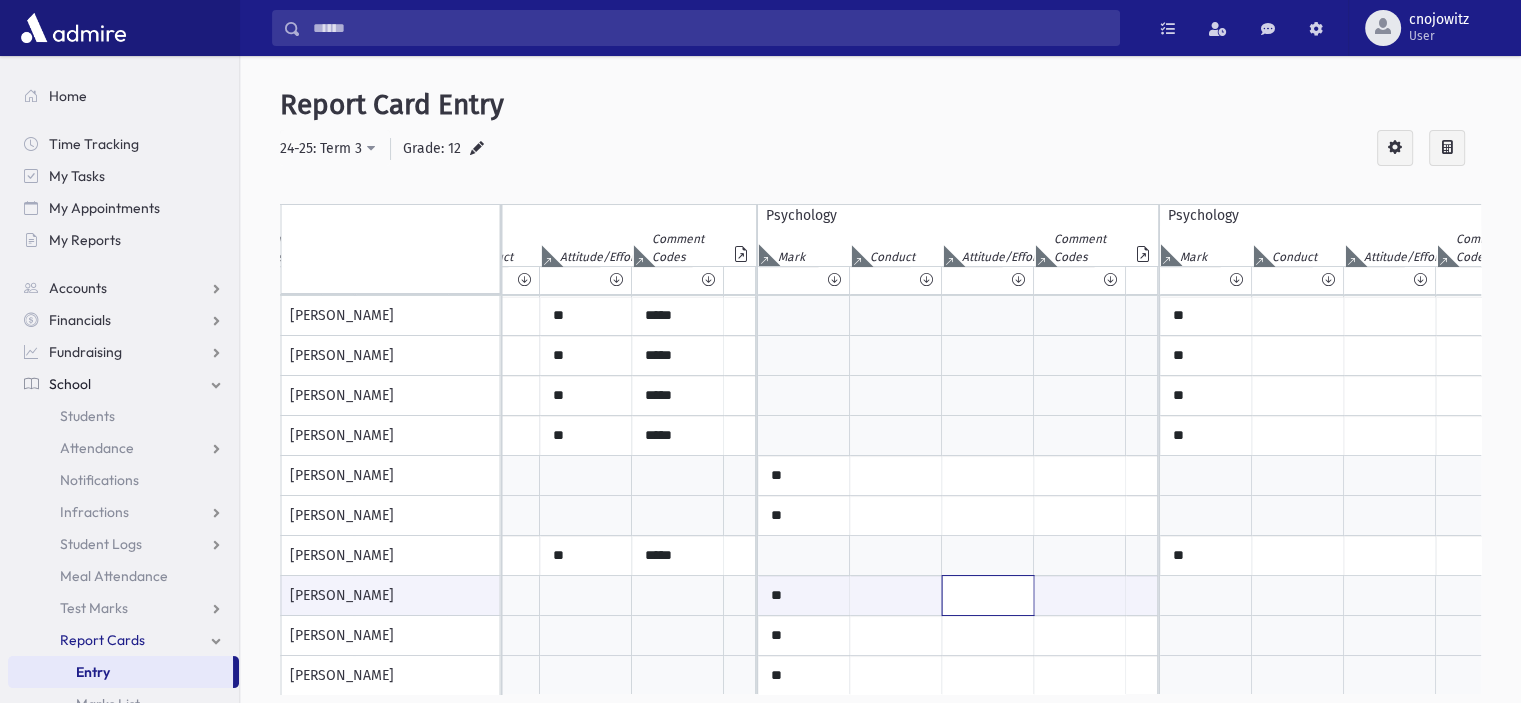 type 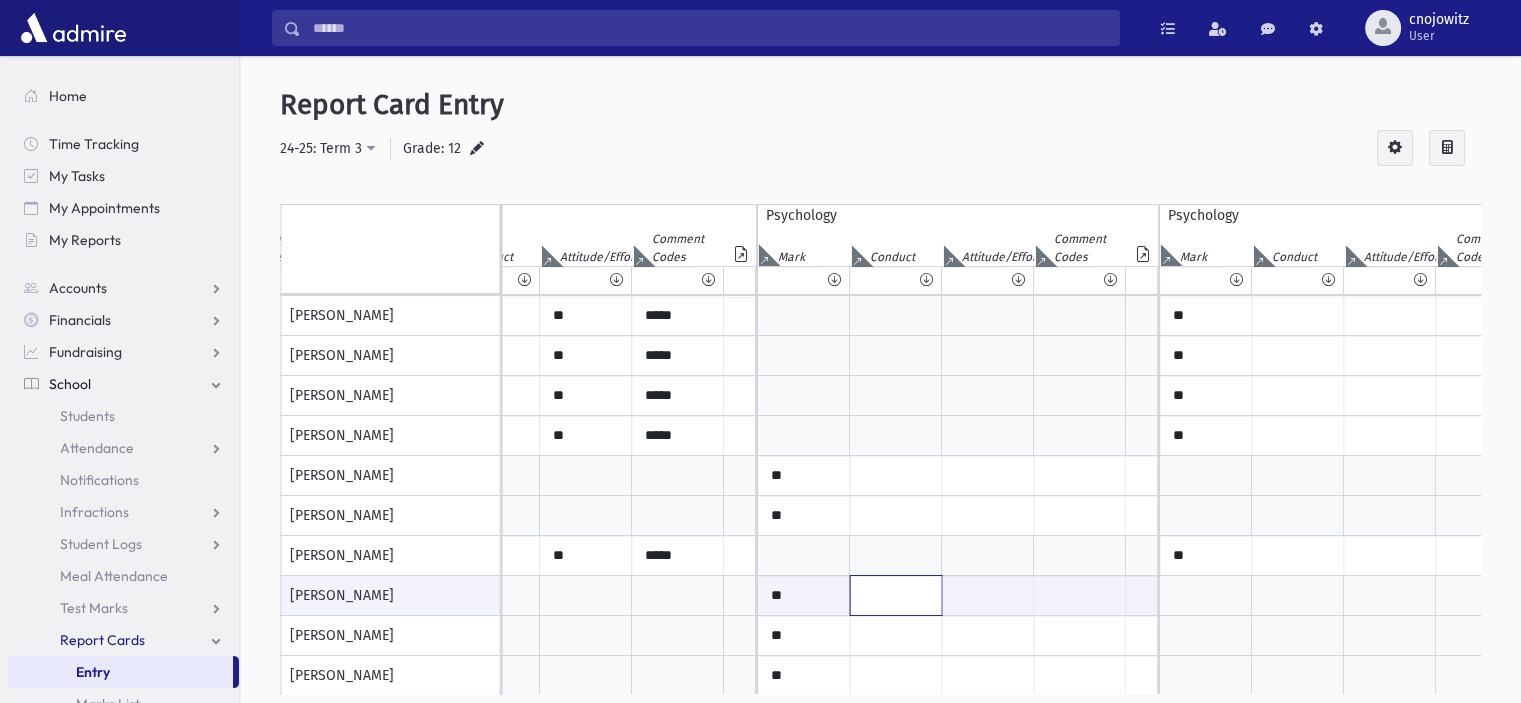 click at bounding box center [-10763, 595] 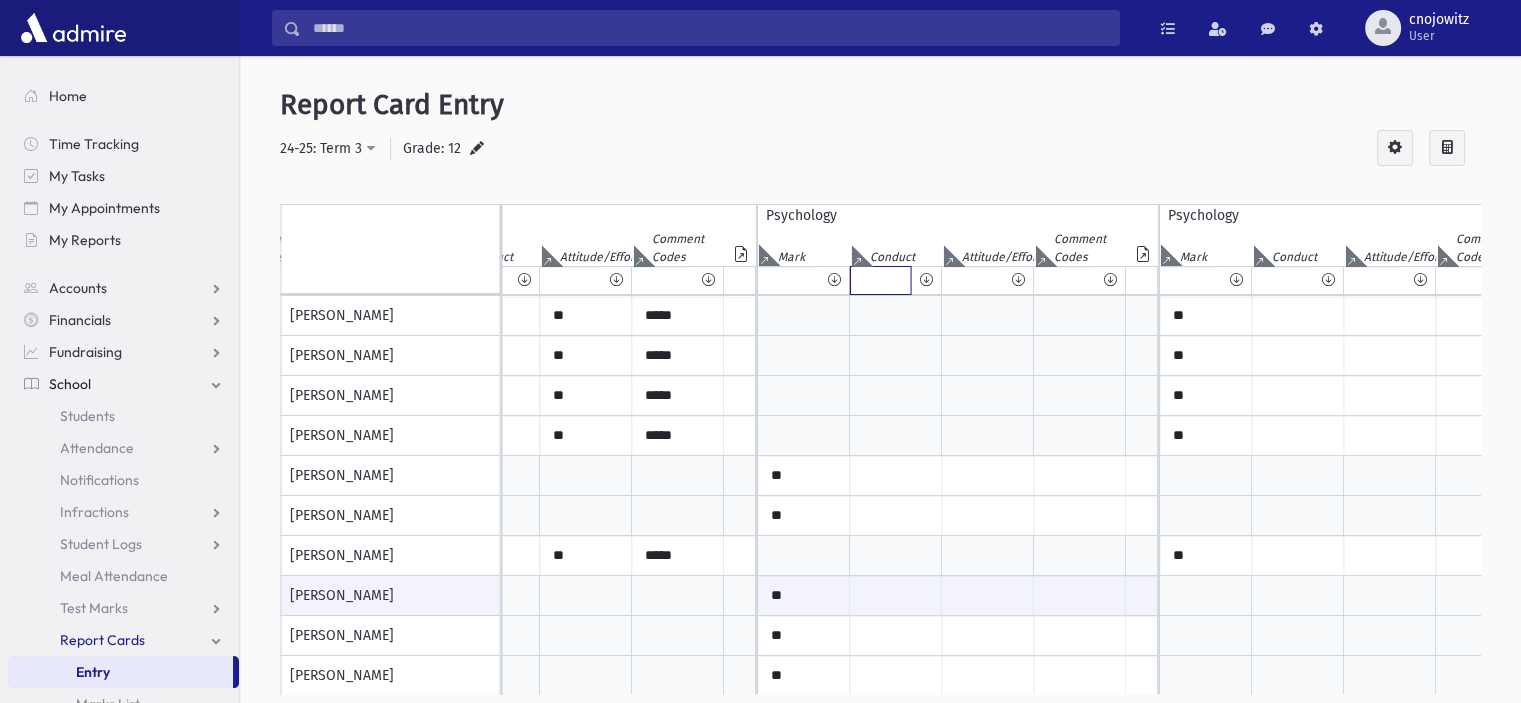 click at bounding box center [880, 280] 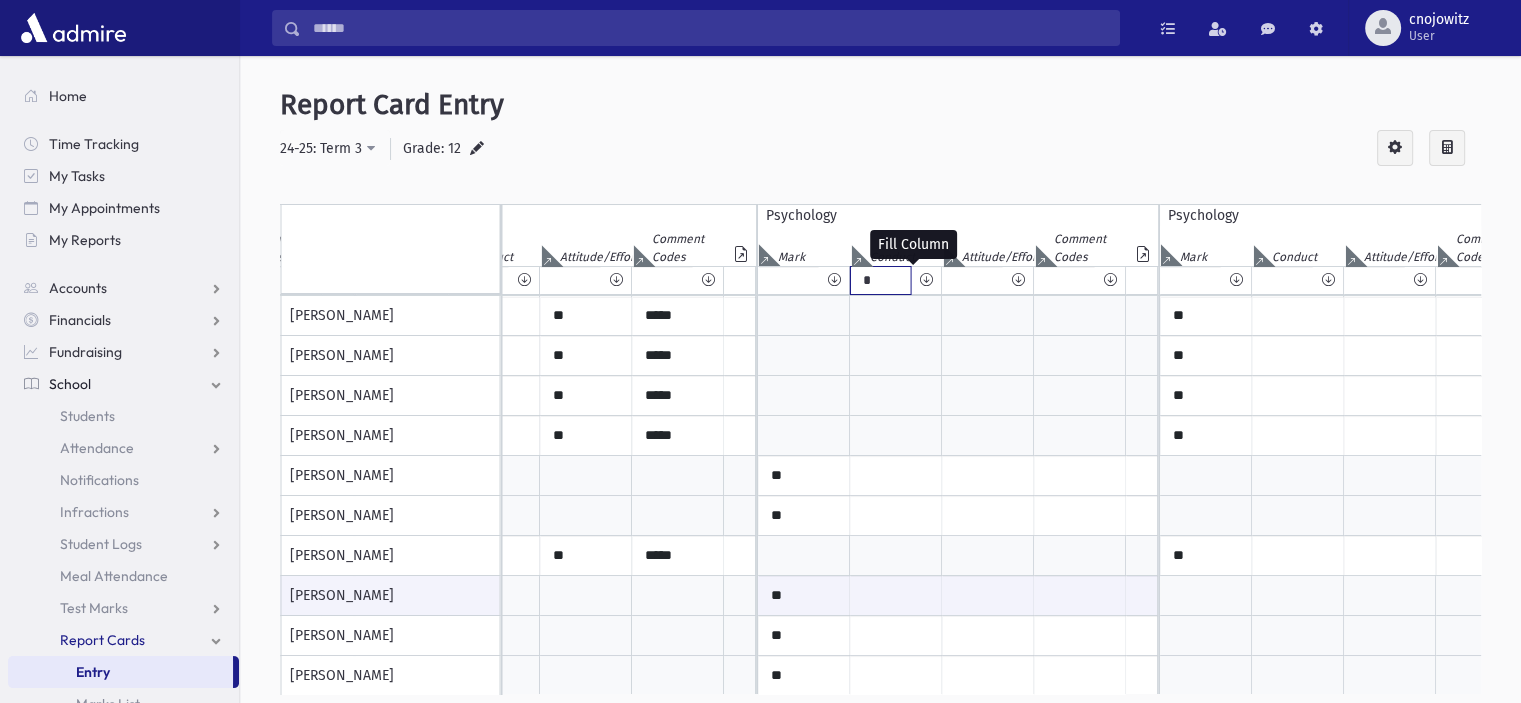 type on "*" 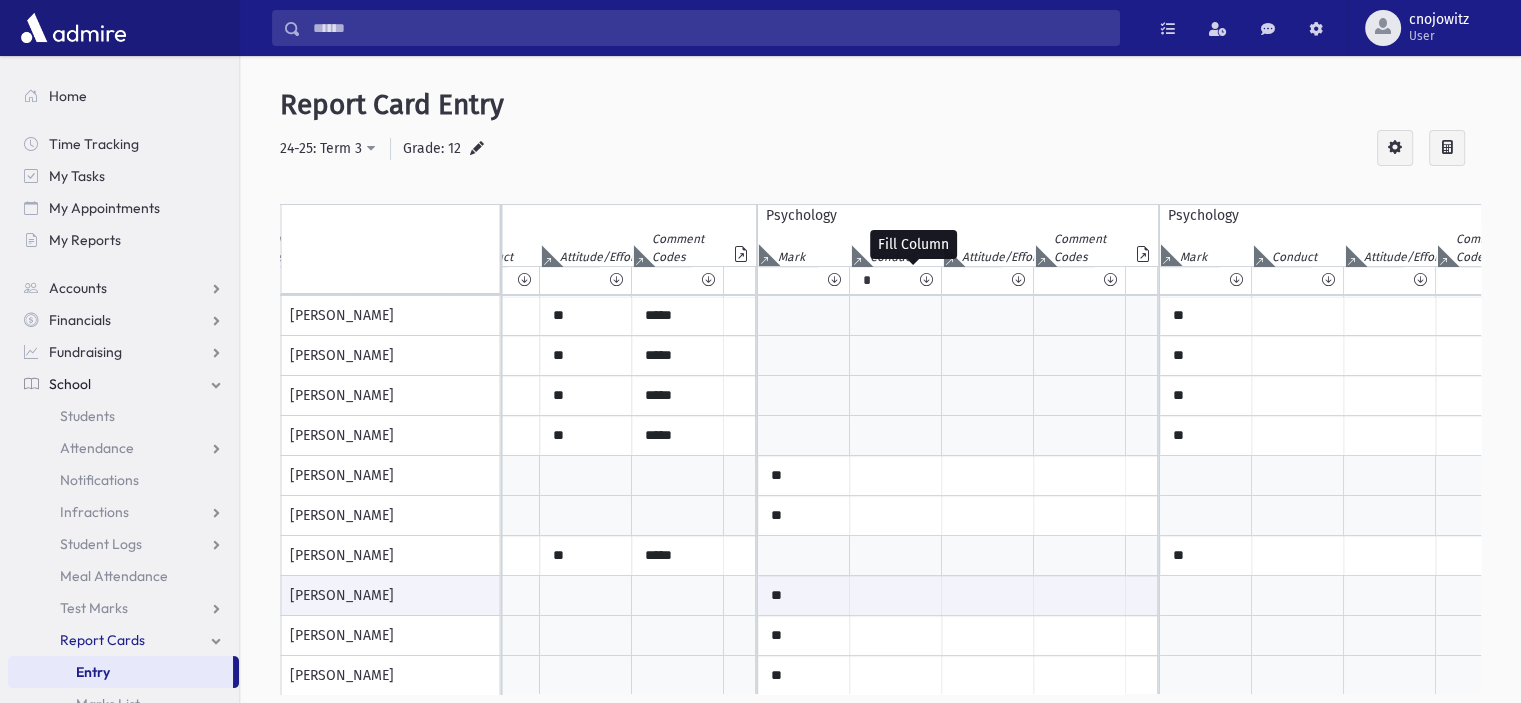 click at bounding box center (925, 280) 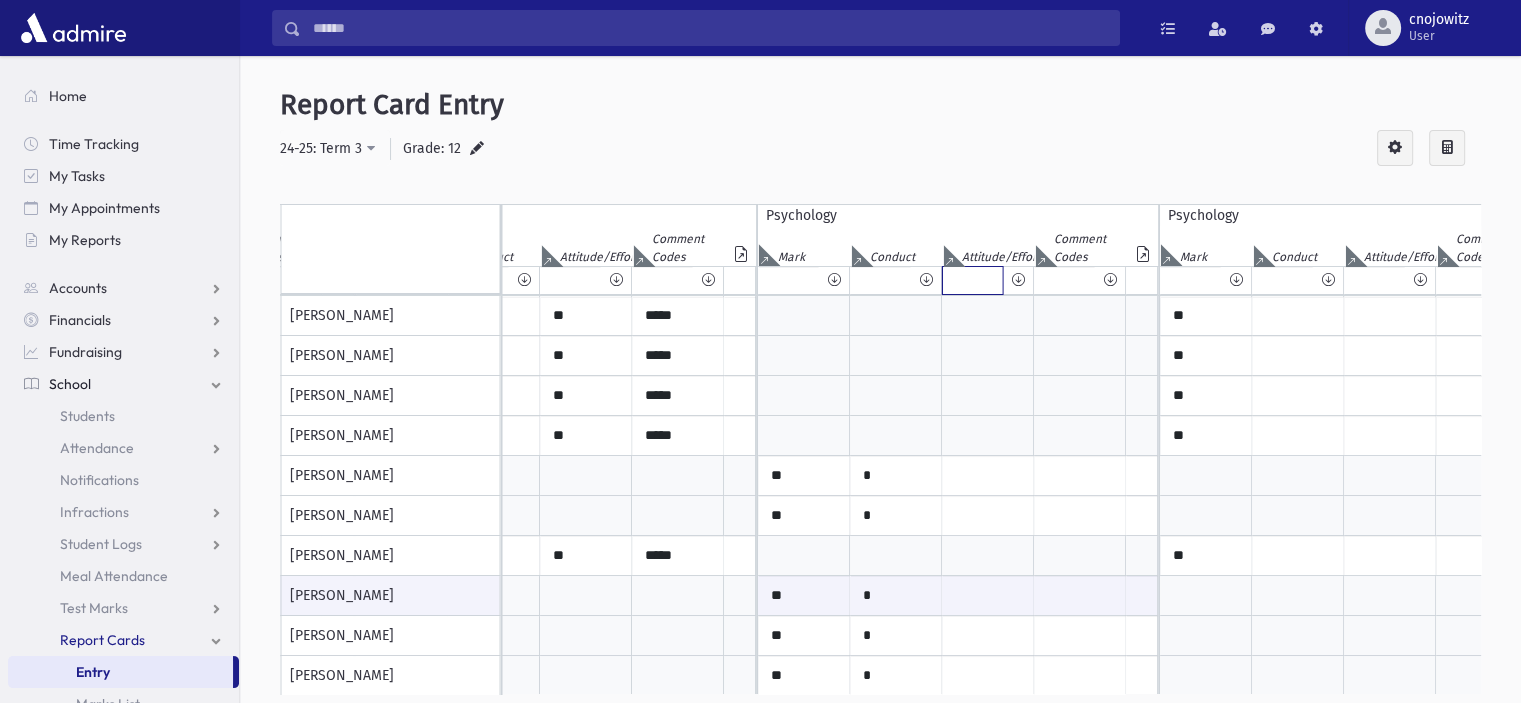 click at bounding box center (972, 280) 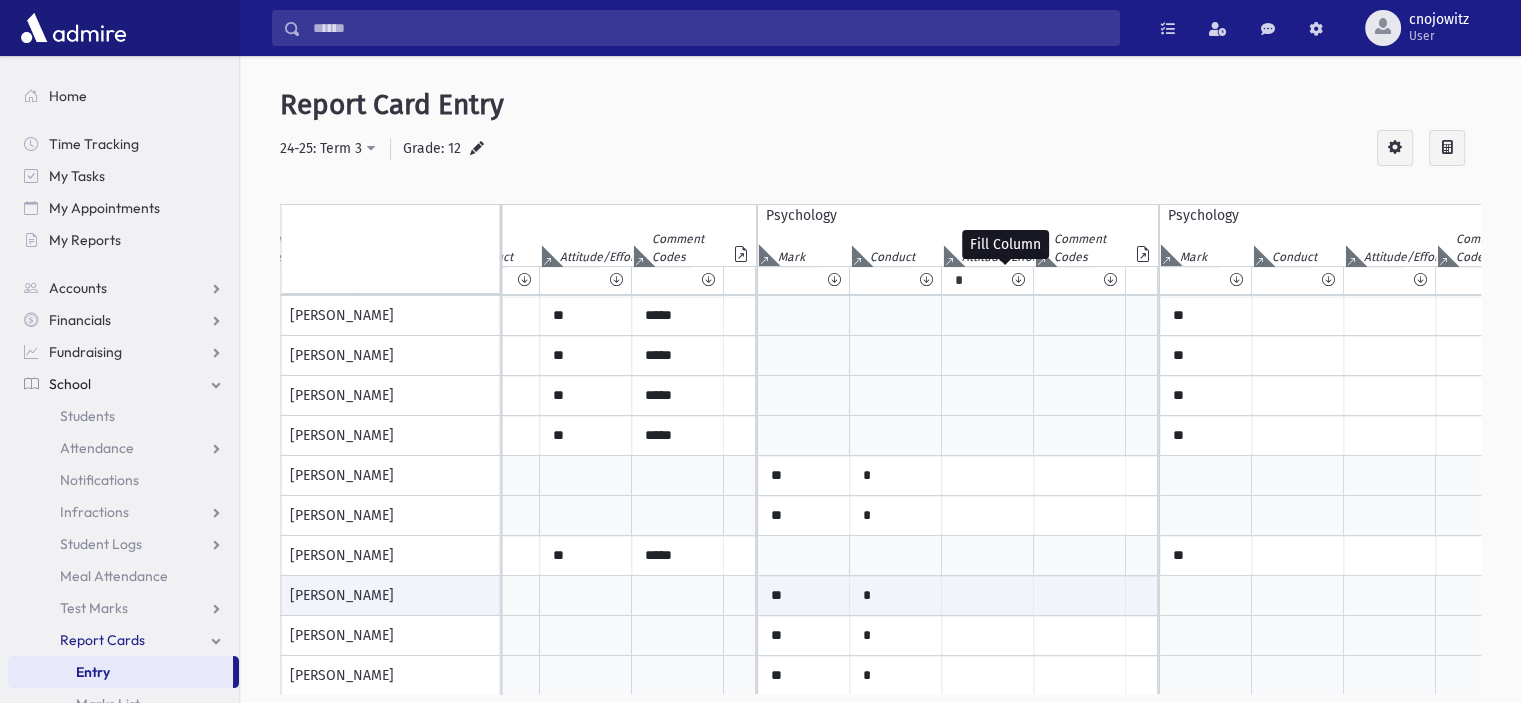 click at bounding box center (1017, 280) 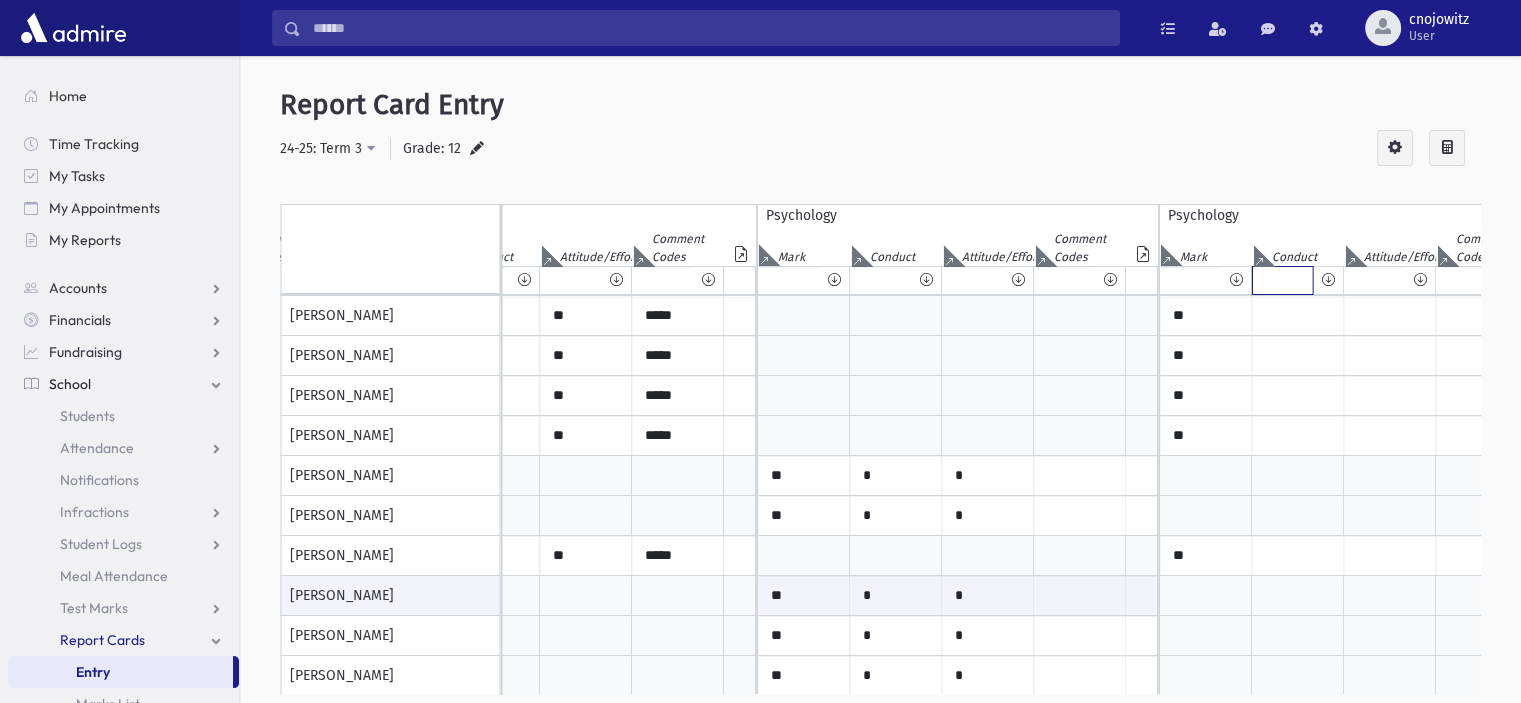 click at bounding box center (1282, 280) 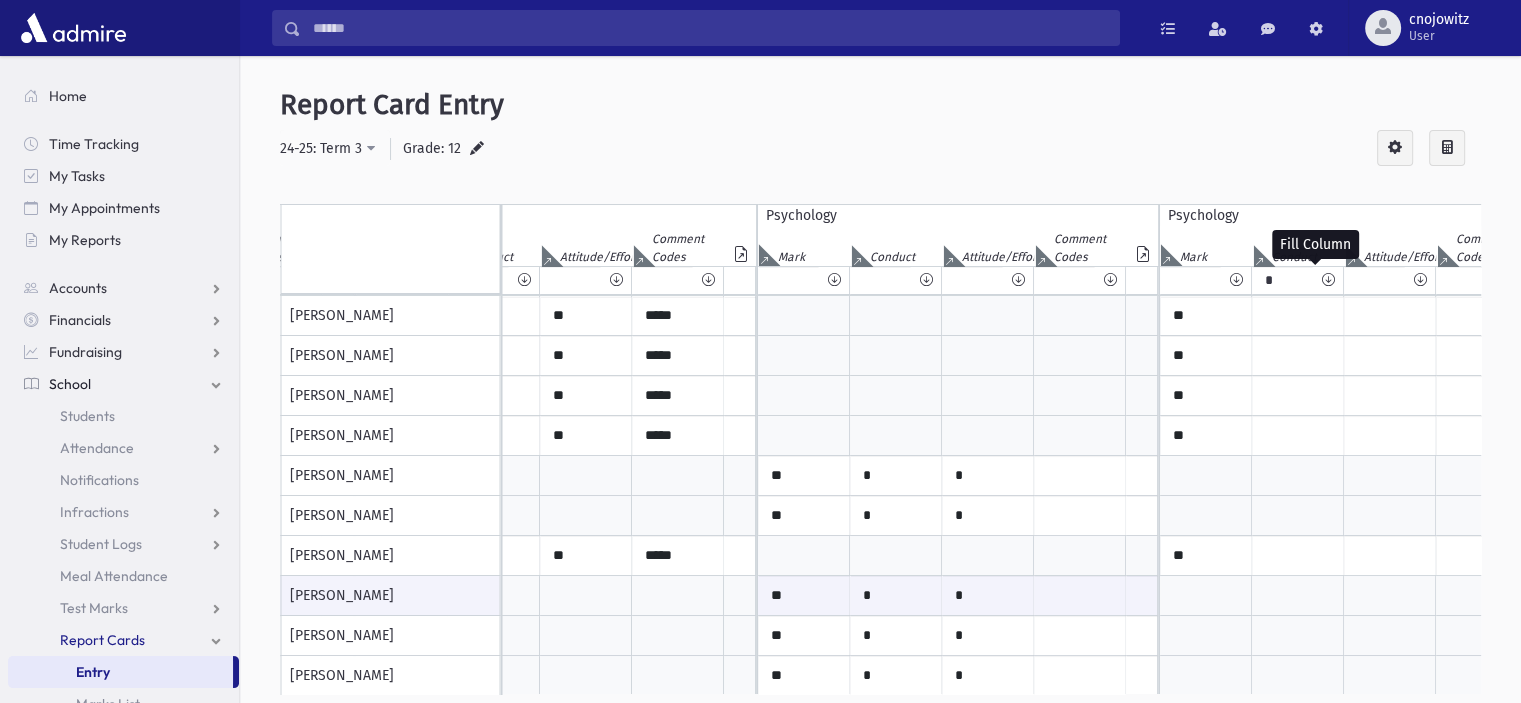 click at bounding box center [1327, 280] 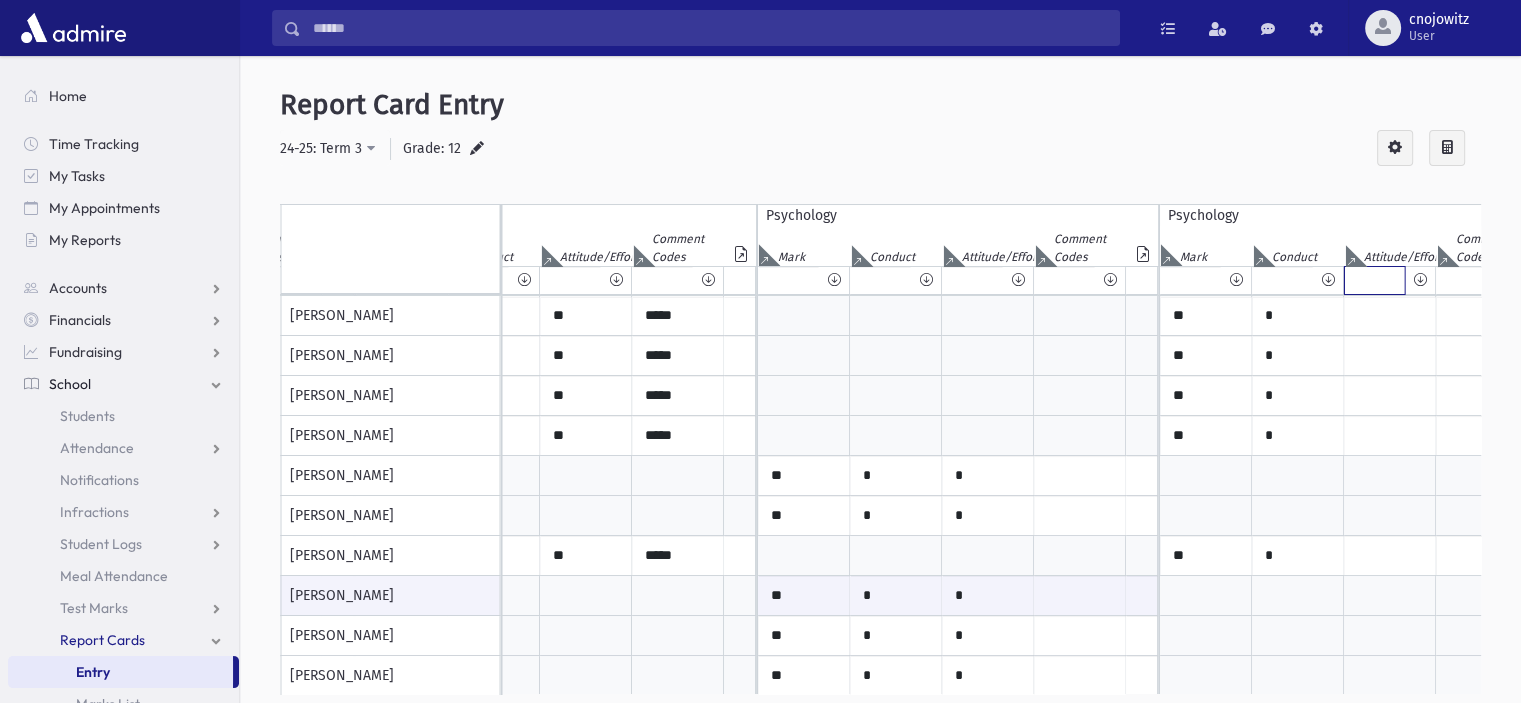 click at bounding box center (1374, 280) 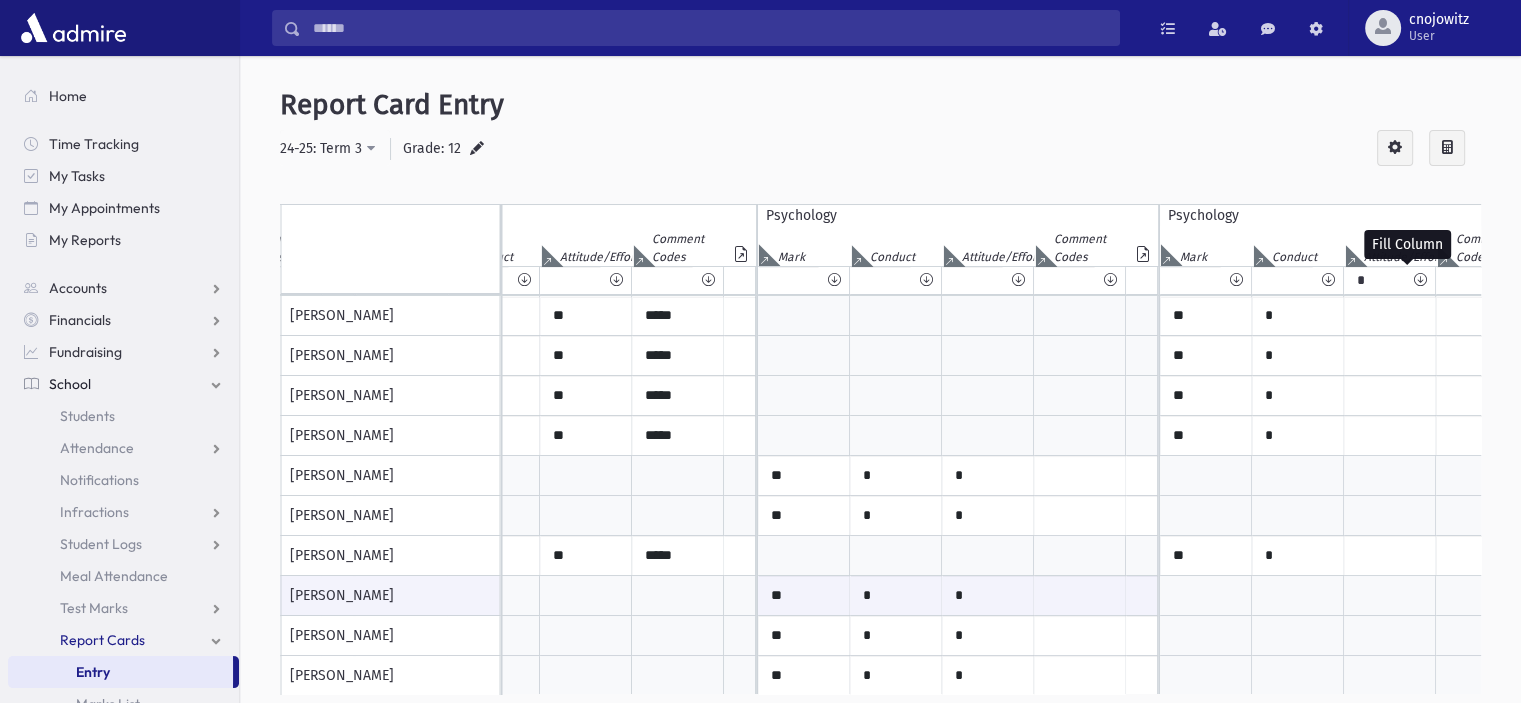 click at bounding box center (1419, 280) 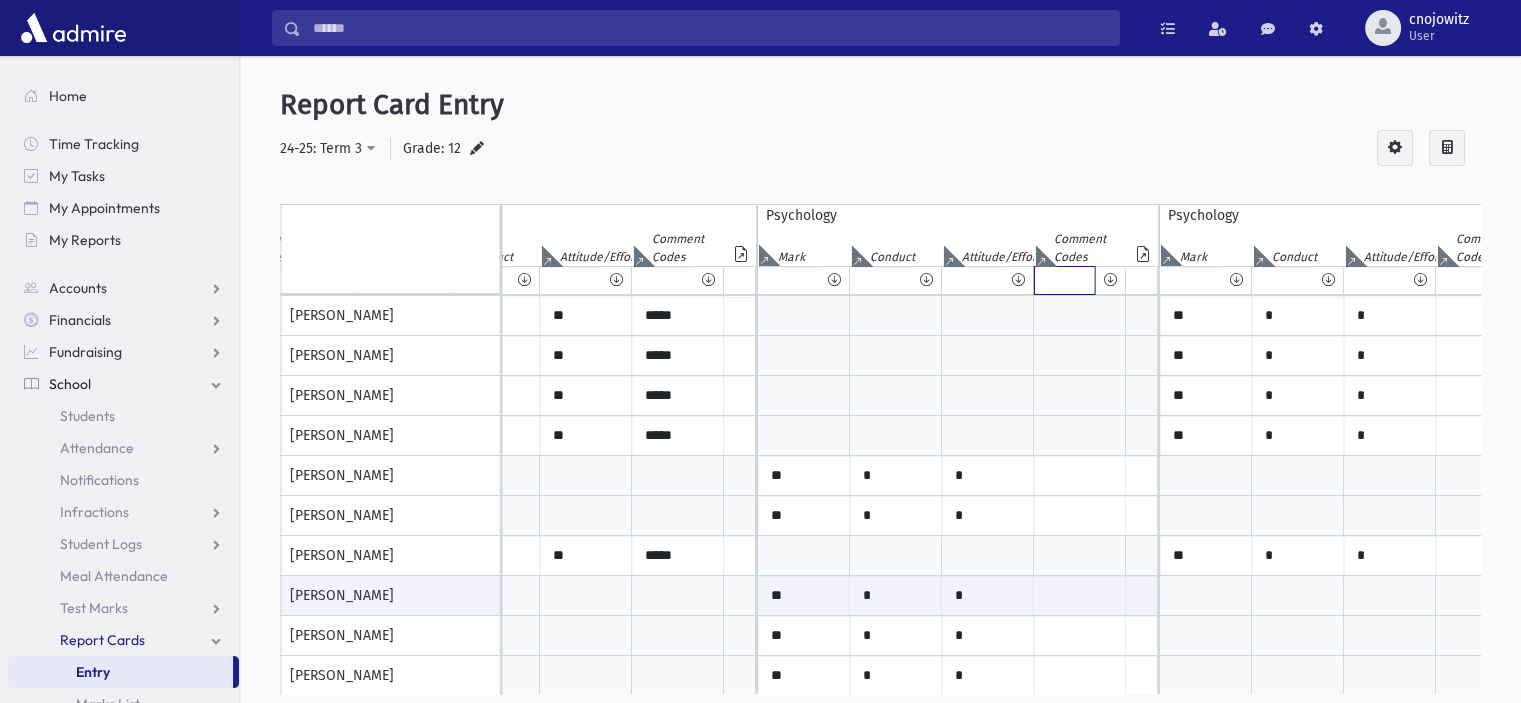 click at bounding box center (1064, 280) 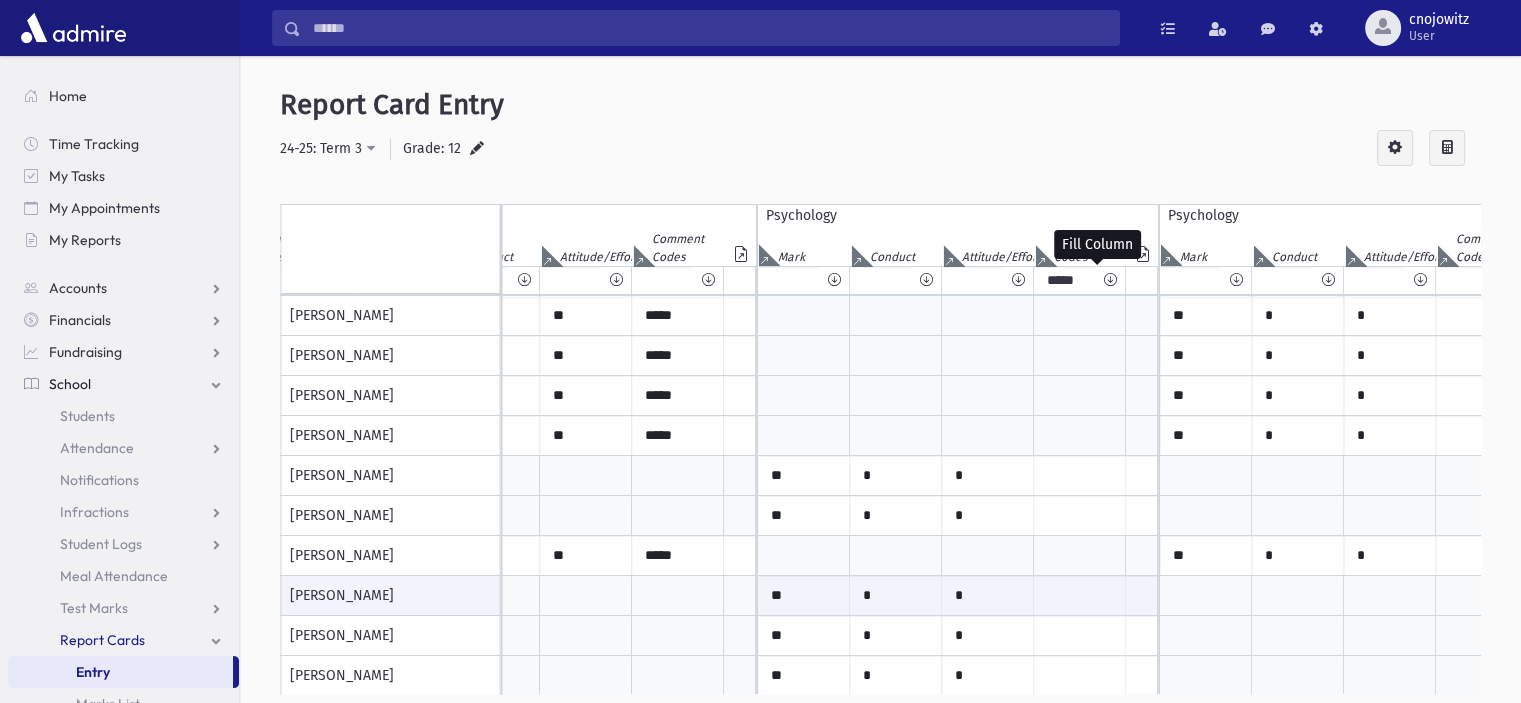 click at bounding box center [1109, 280] 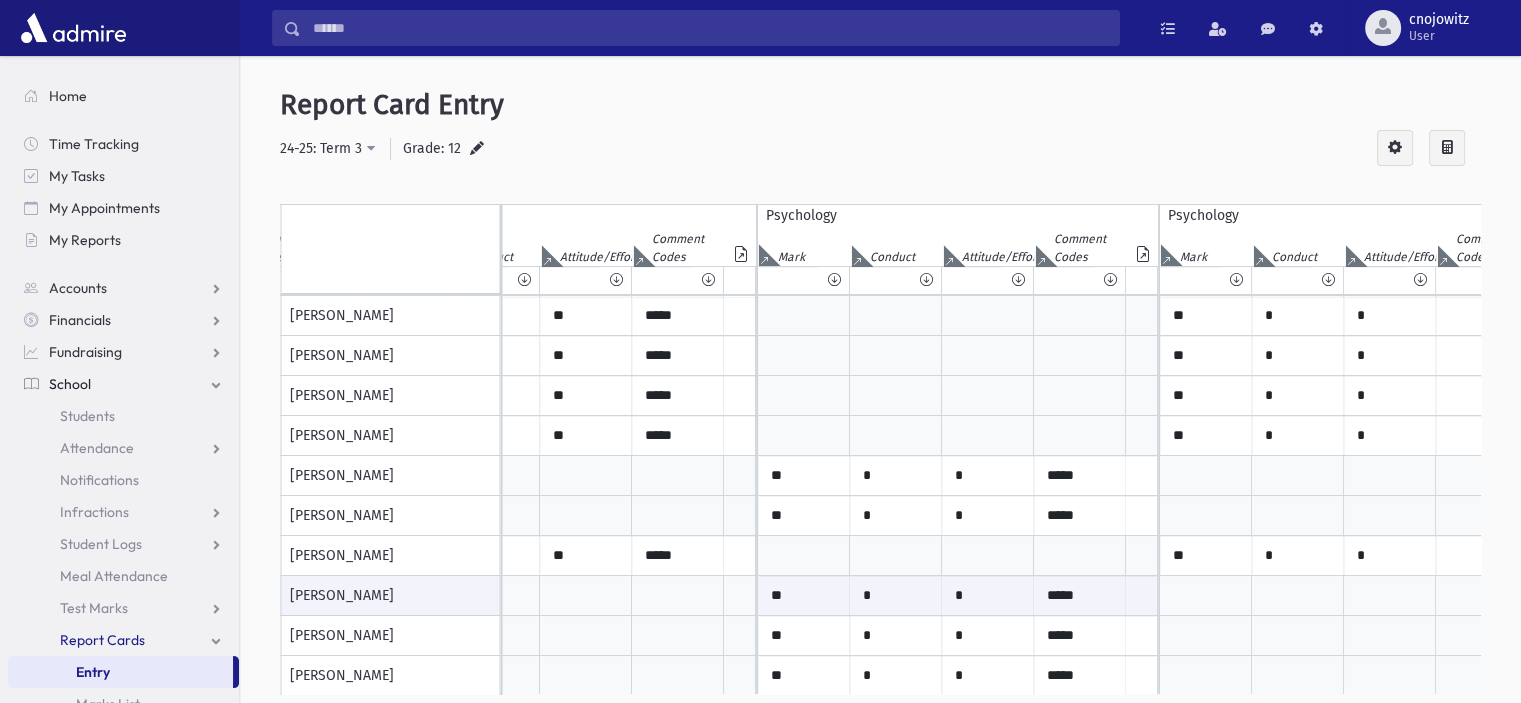 scroll, scrollTop: 0, scrollLeft: 11417, axis: horizontal 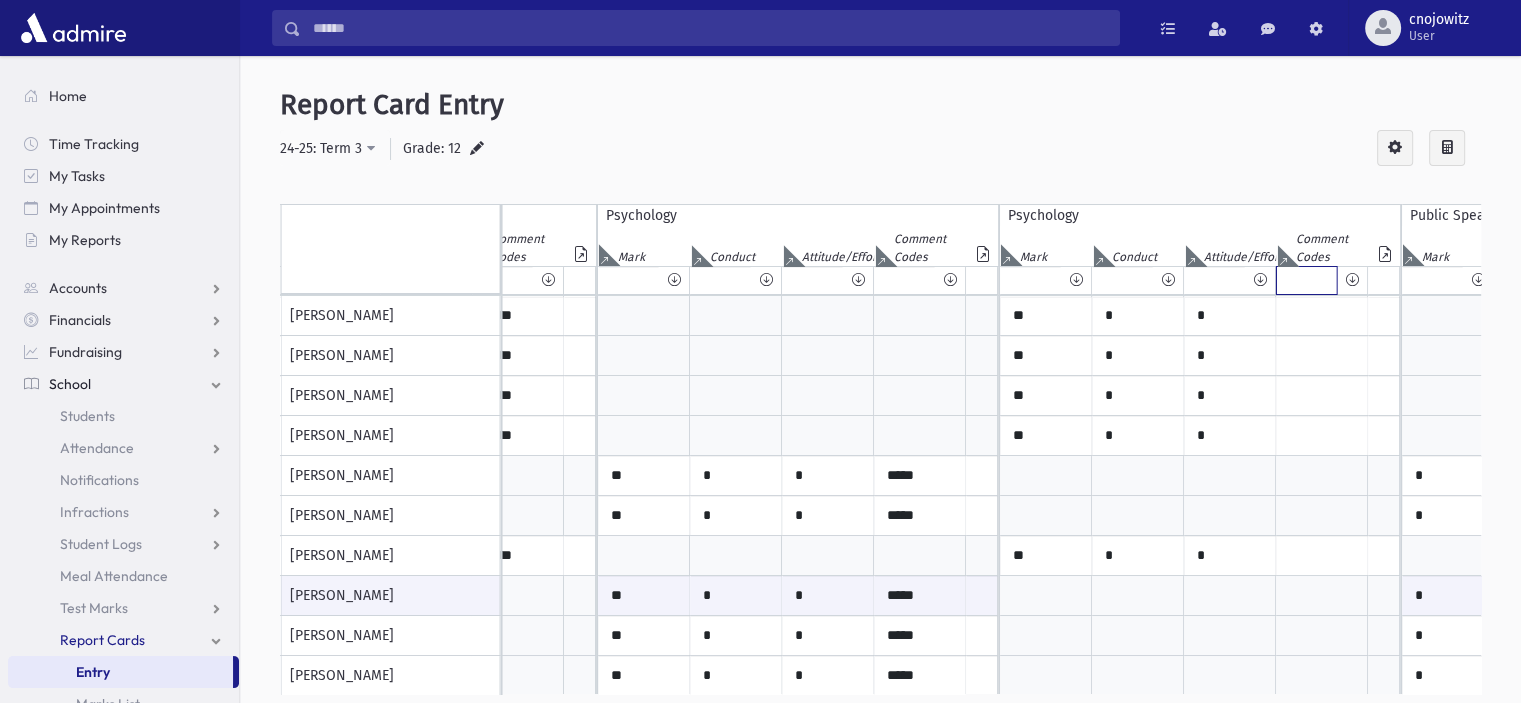 click at bounding box center [1306, 280] 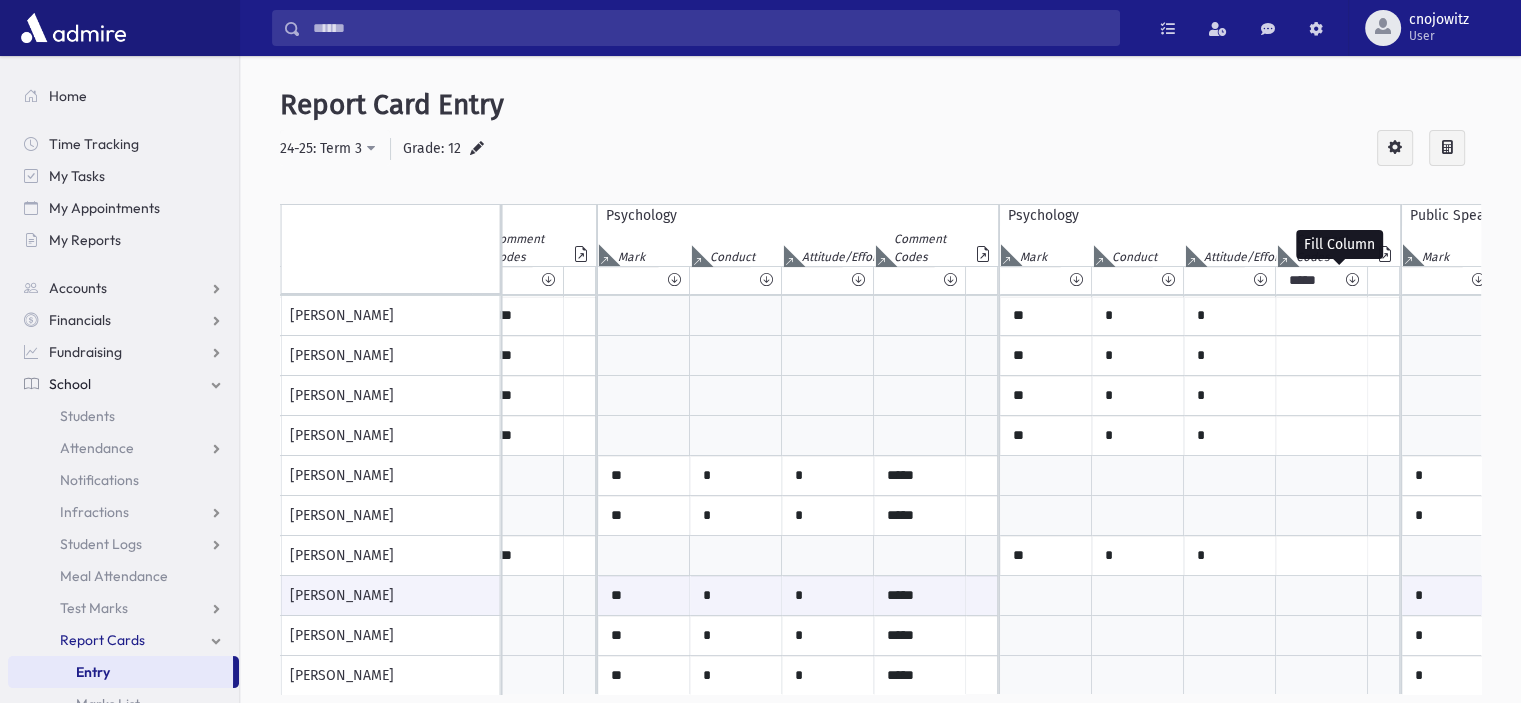 click at bounding box center (1351, 280) 